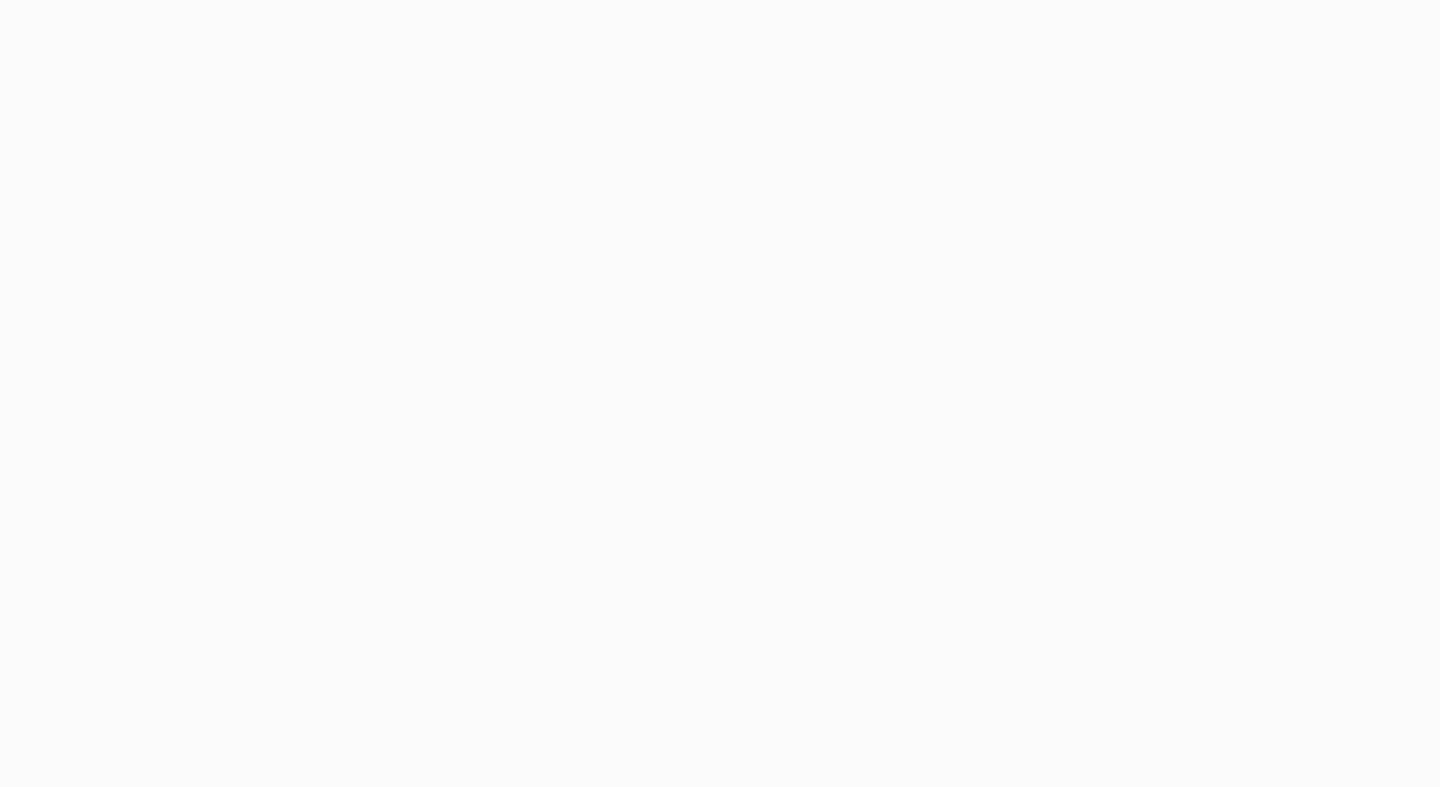 scroll, scrollTop: 0, scrollLeft: 0, axis: both 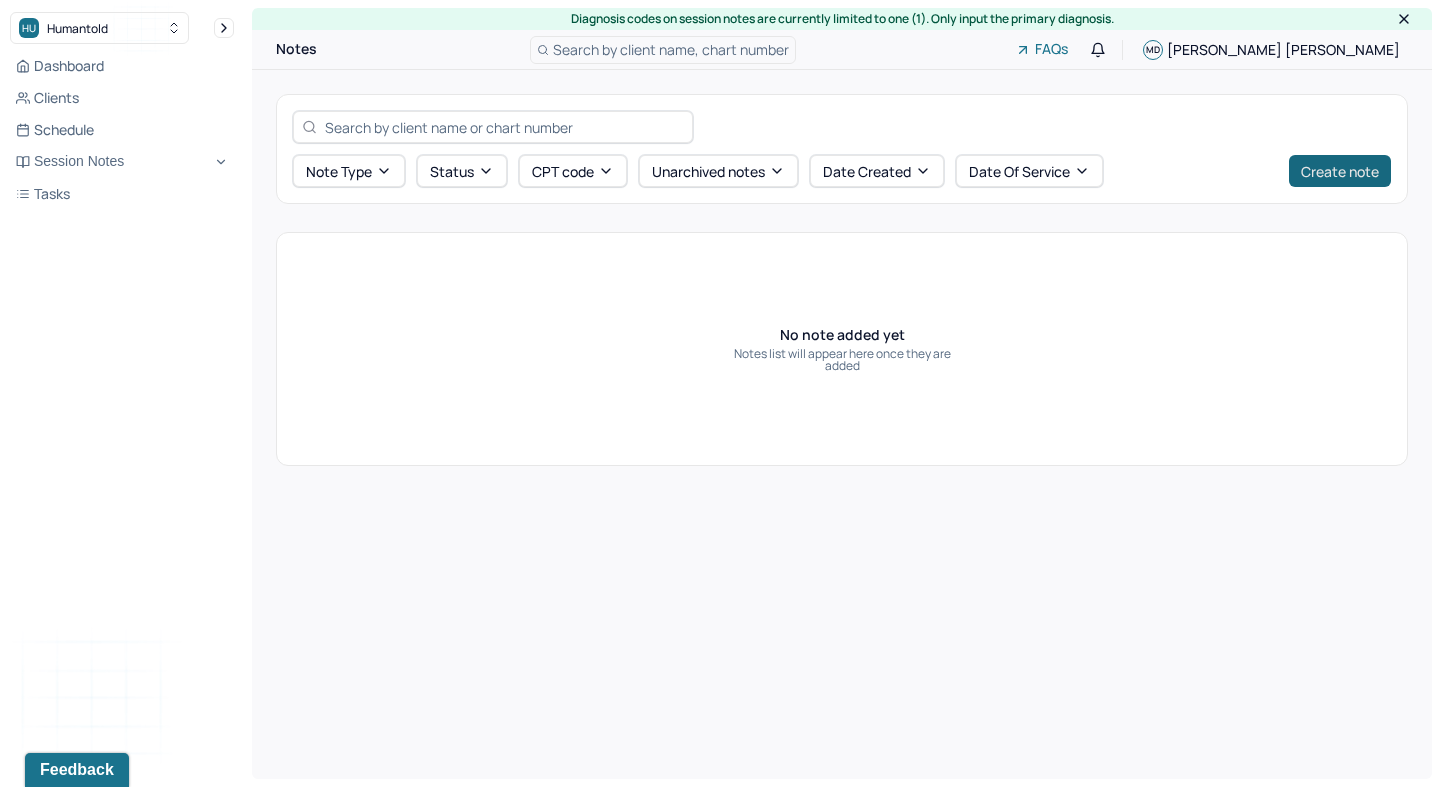 click on "Create note" at bounding box center (1340, 171) 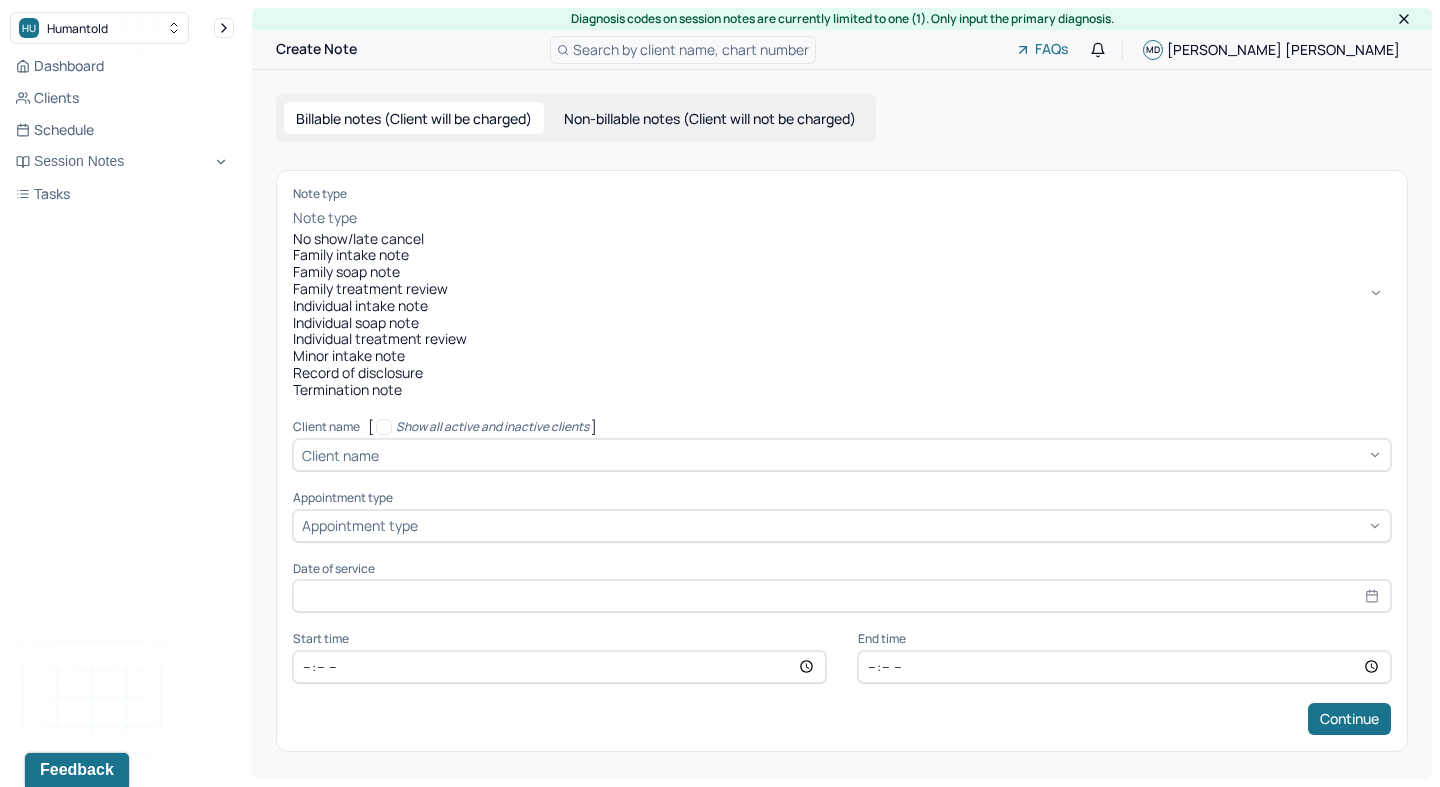 click at bounding box center [876, 218] 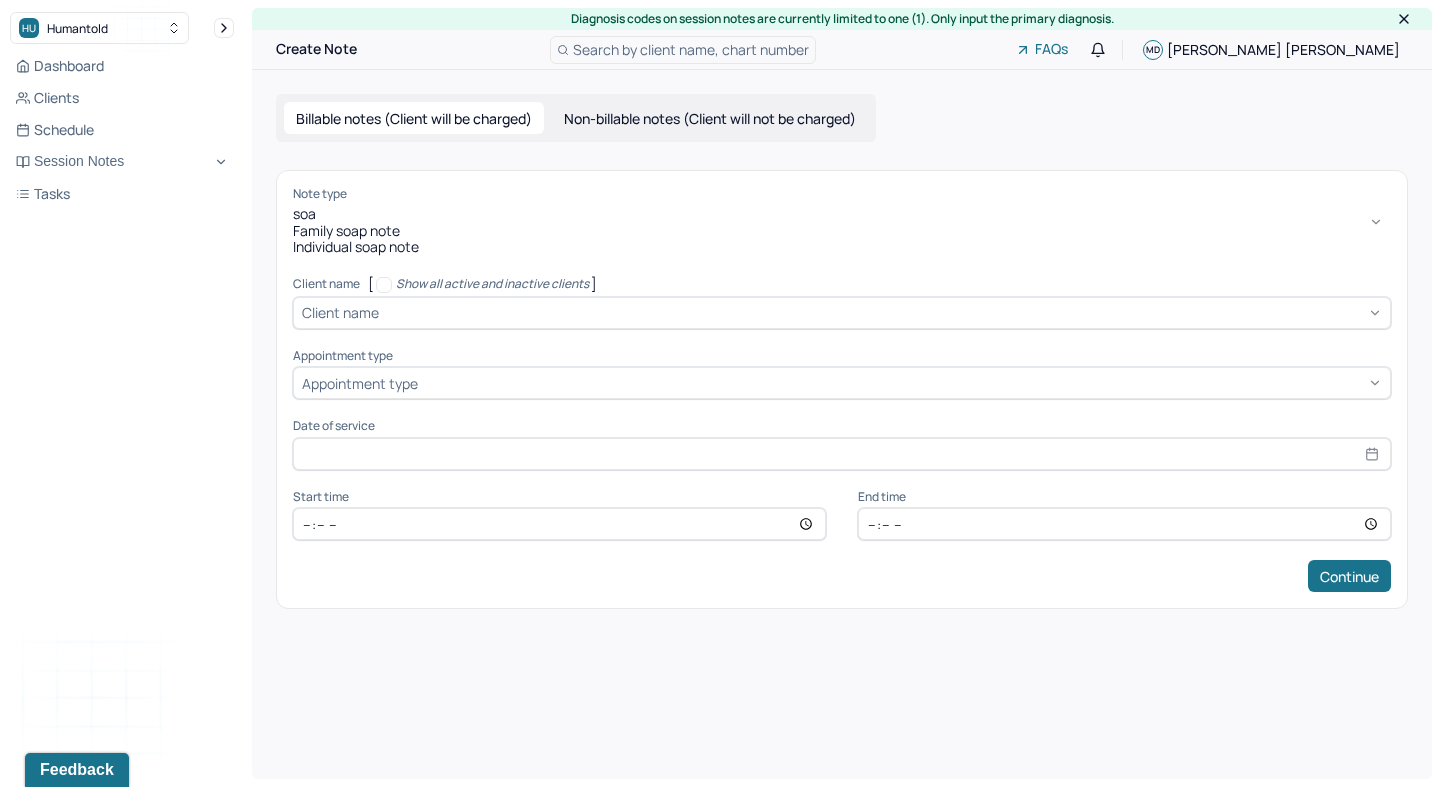 type on "soap" 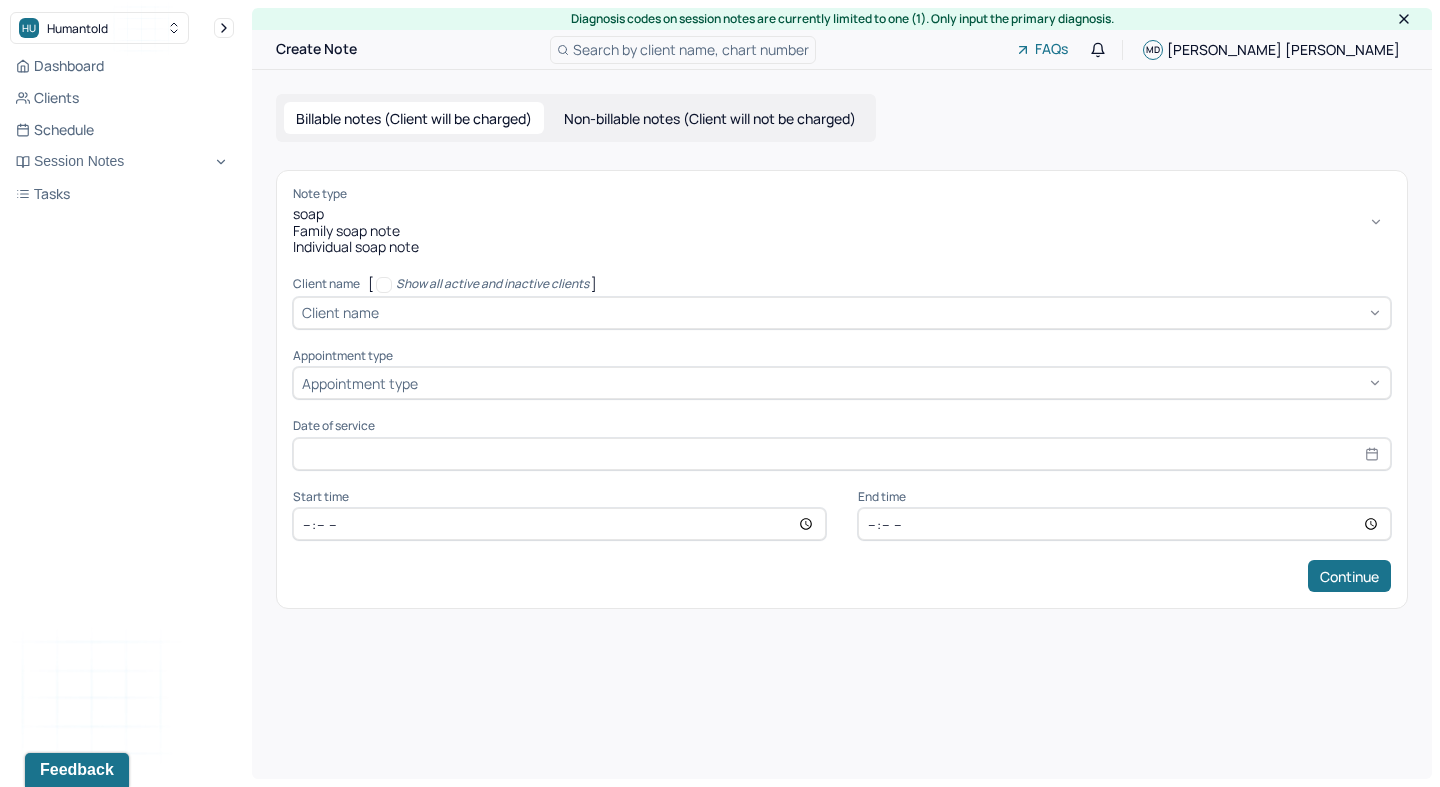 click on "Individual soap note" at bounding box center [842, 247] 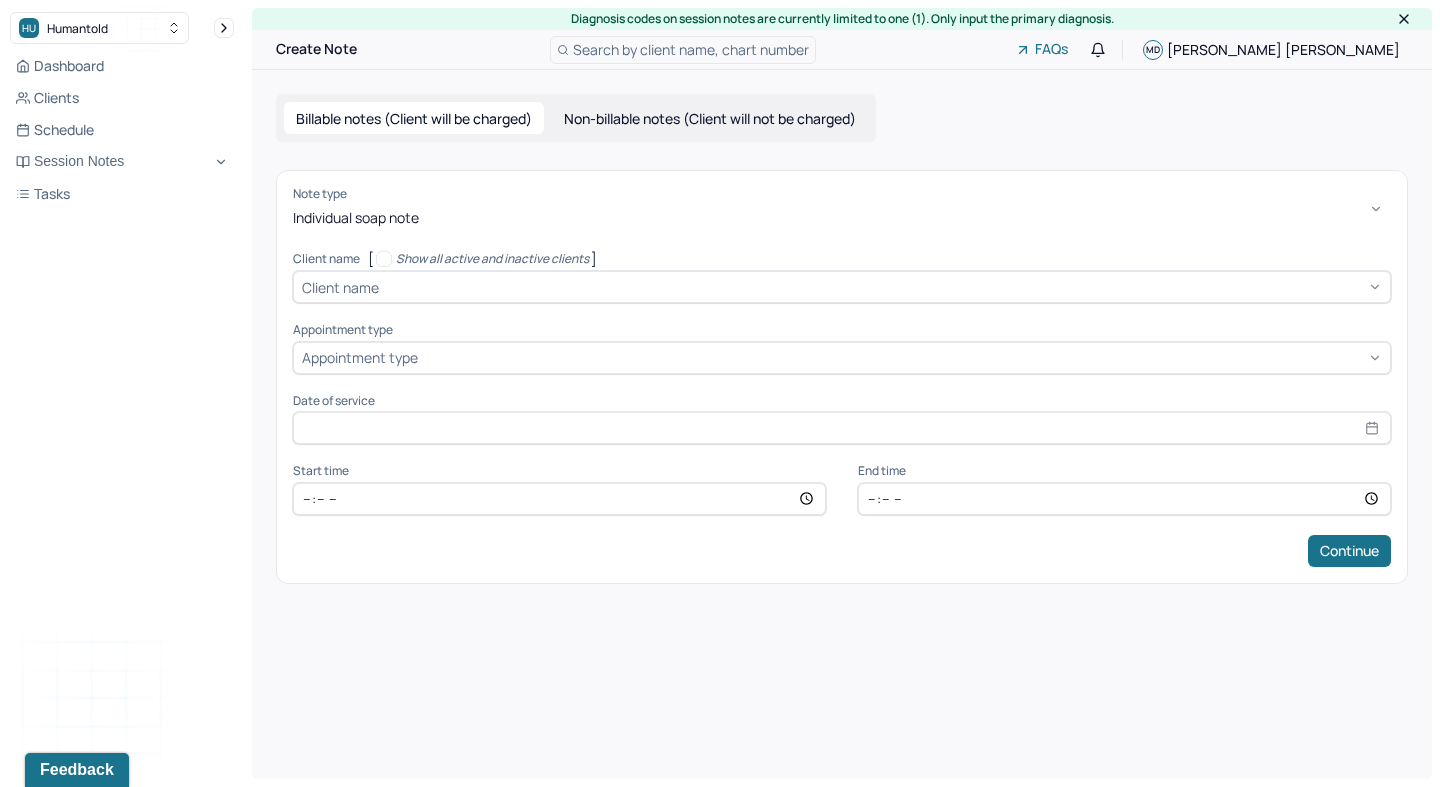 click on "Client name" at bounding box center (340, 287) 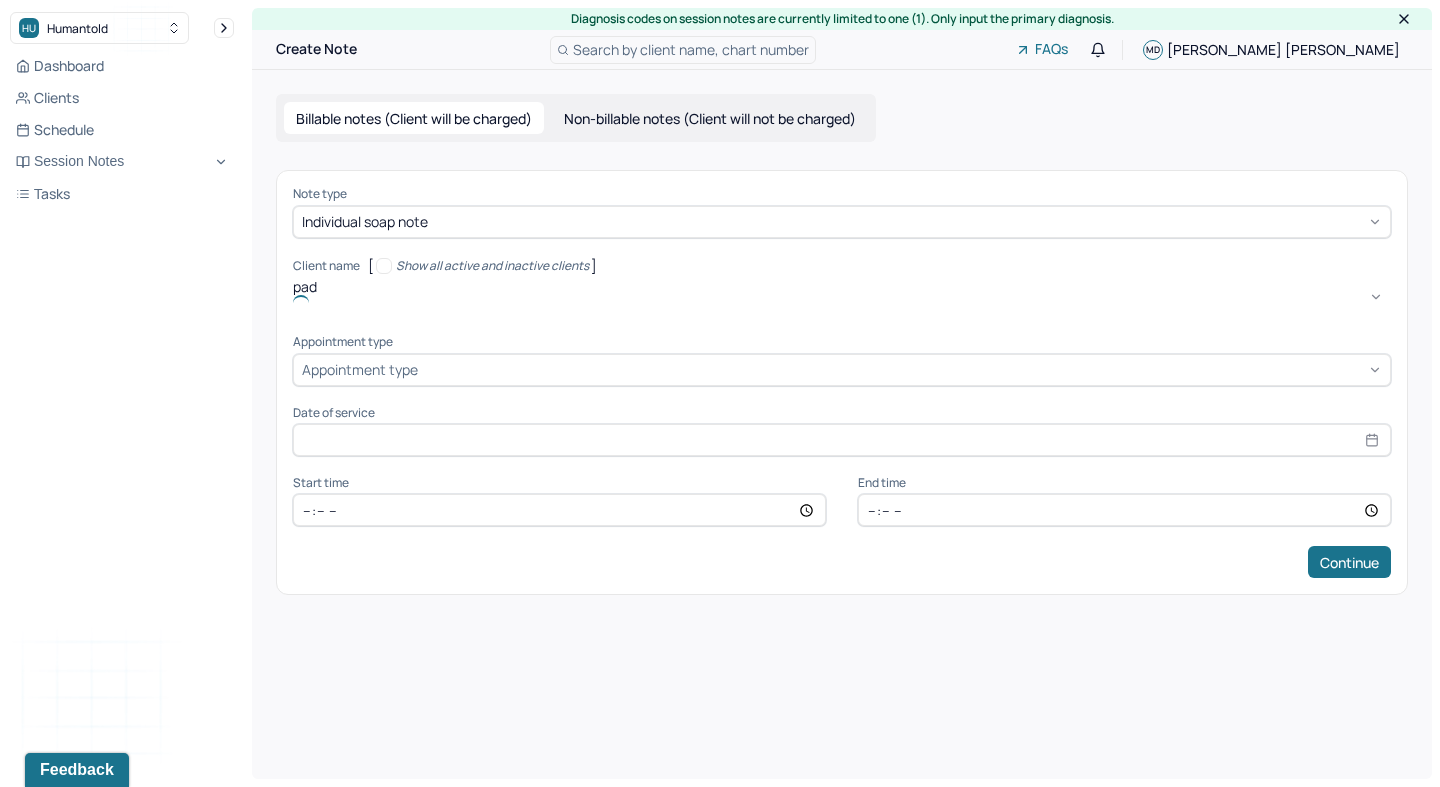 type on "pade" 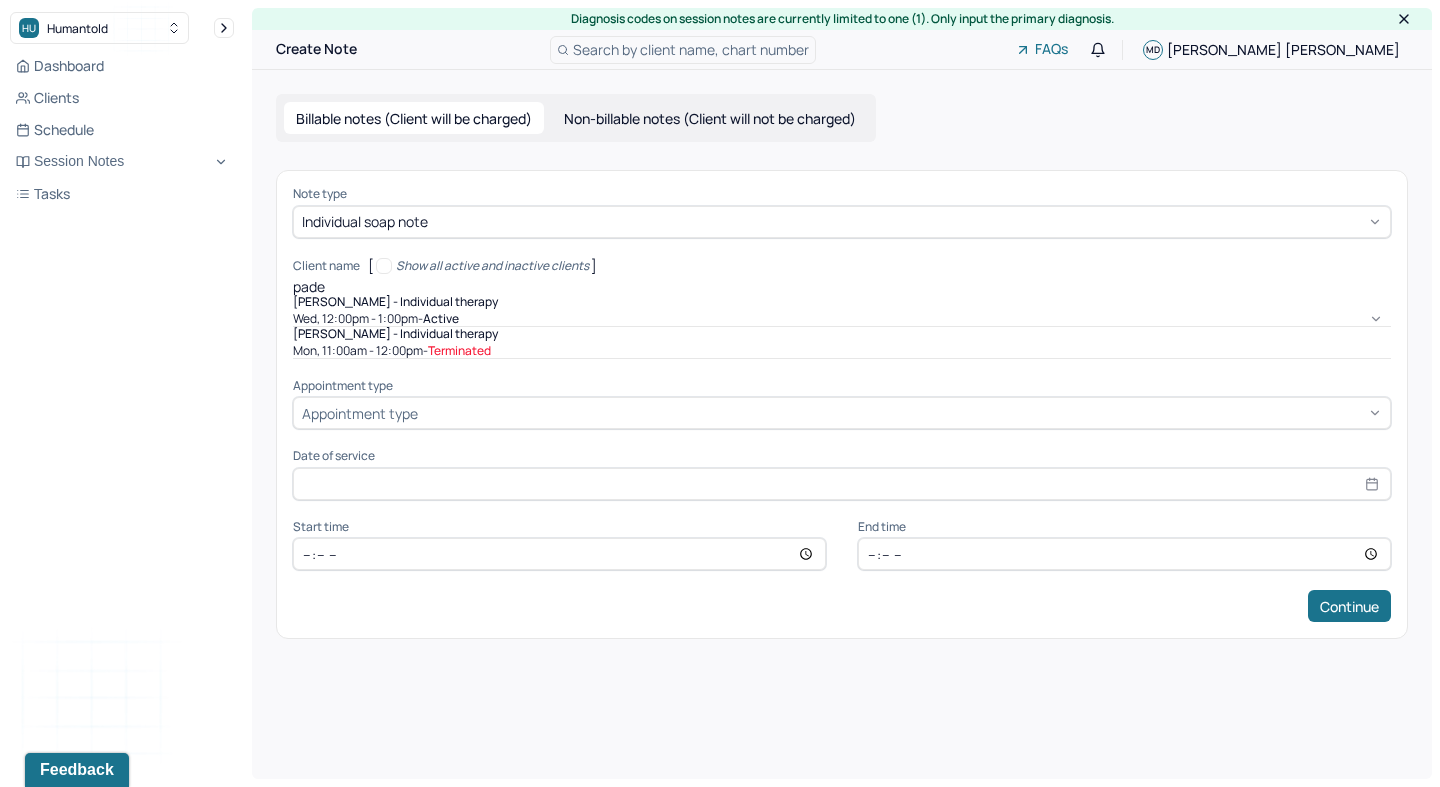 click on "[PERSON_NAME] - Individual therapy" at bounding box center (395, 302) 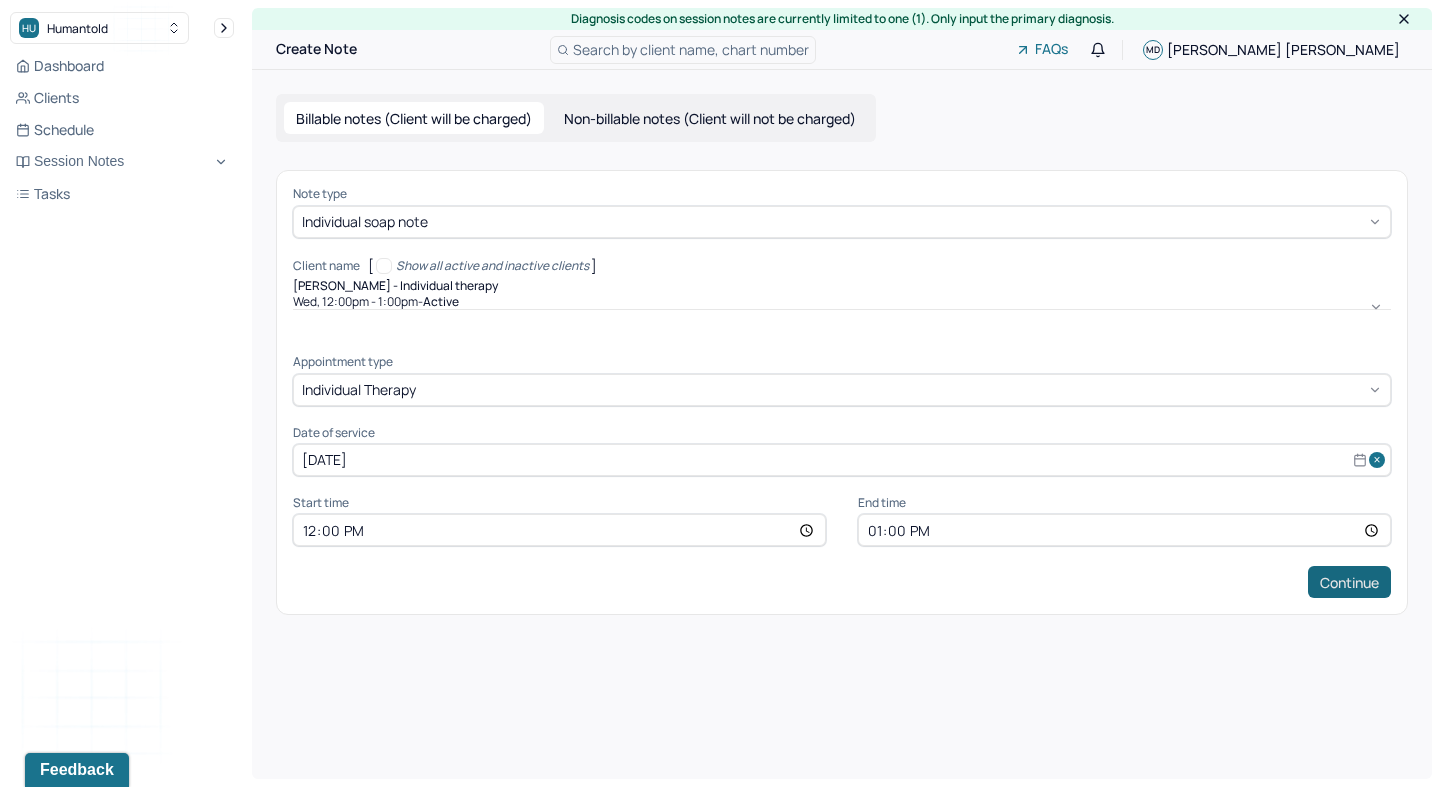 click on "Continue" at bounding box center (1349, 582) 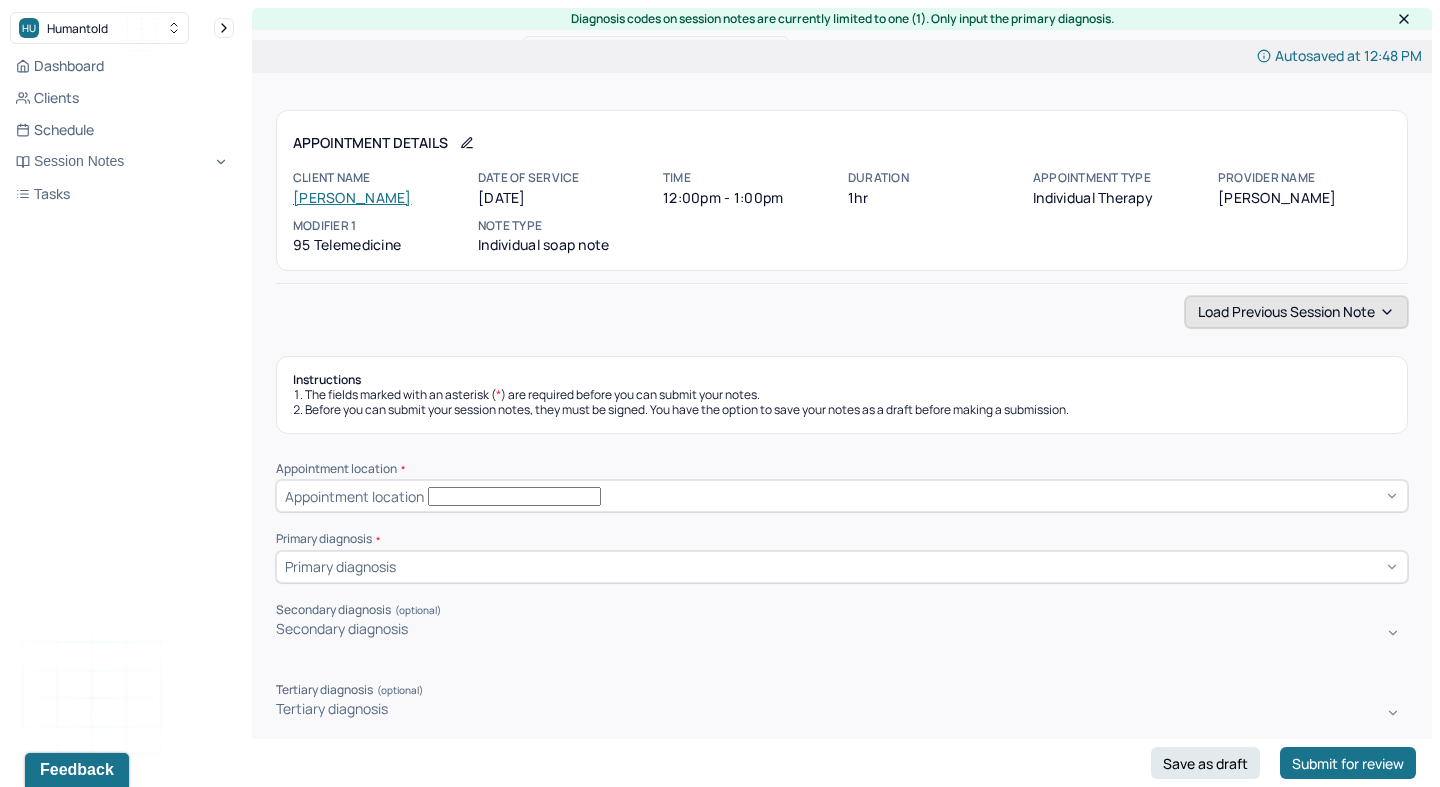 click on "Load previous session note" at bounding box center (1296, 312) 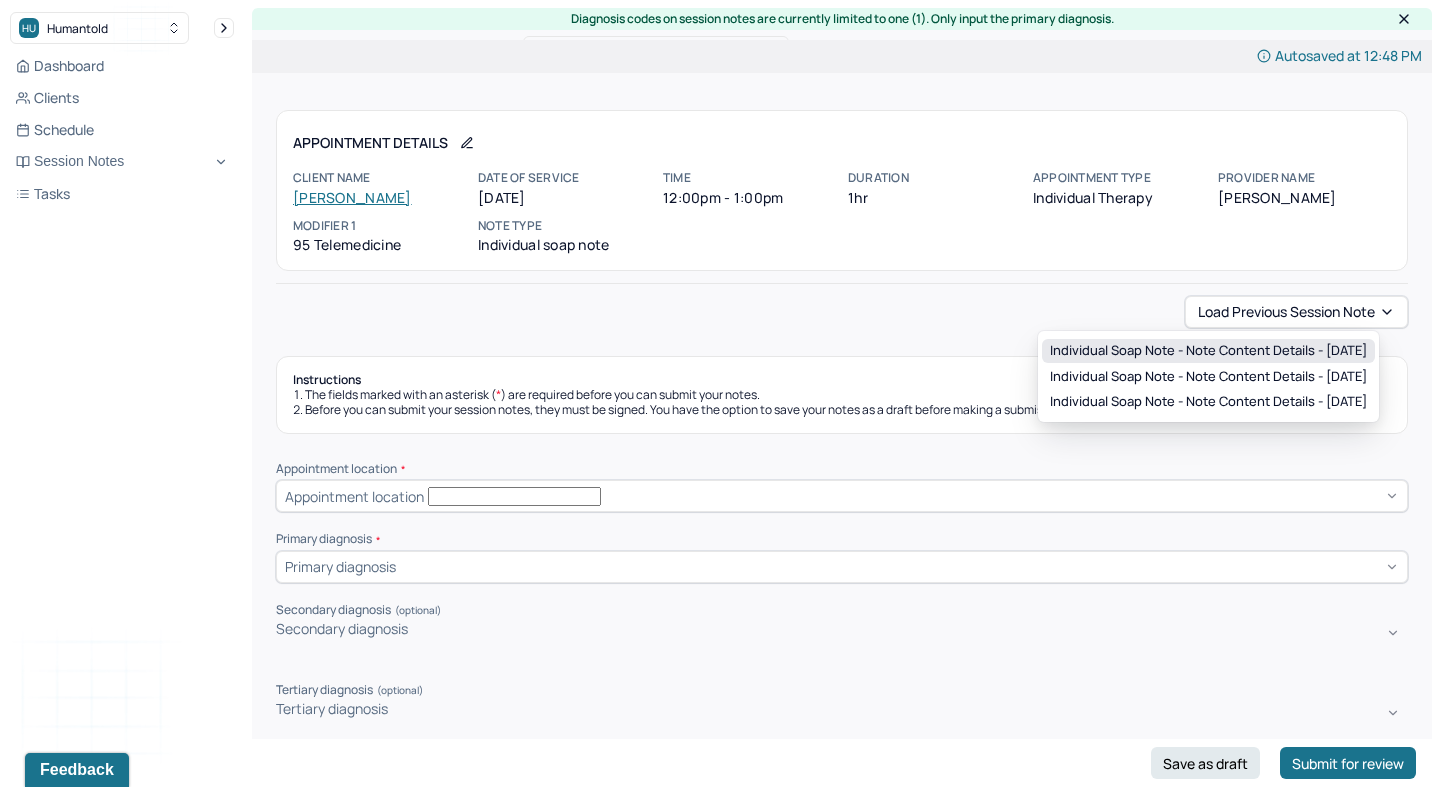 click on "Individual soap note   - Note content Details -   [DATE]" at bounding box center [1208, 351] 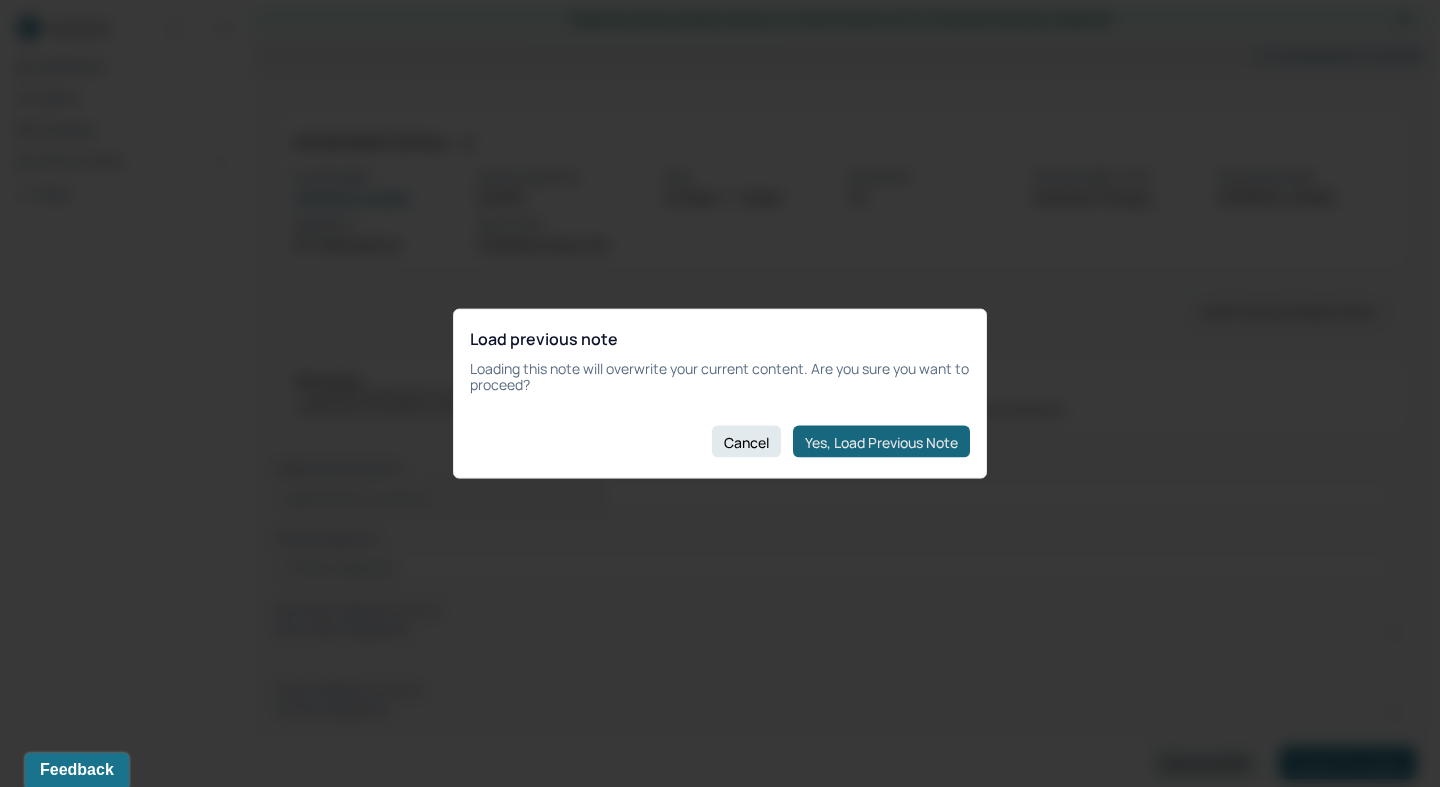 click on "Yes, Load Previous Note" at bounding box center (881, 442) 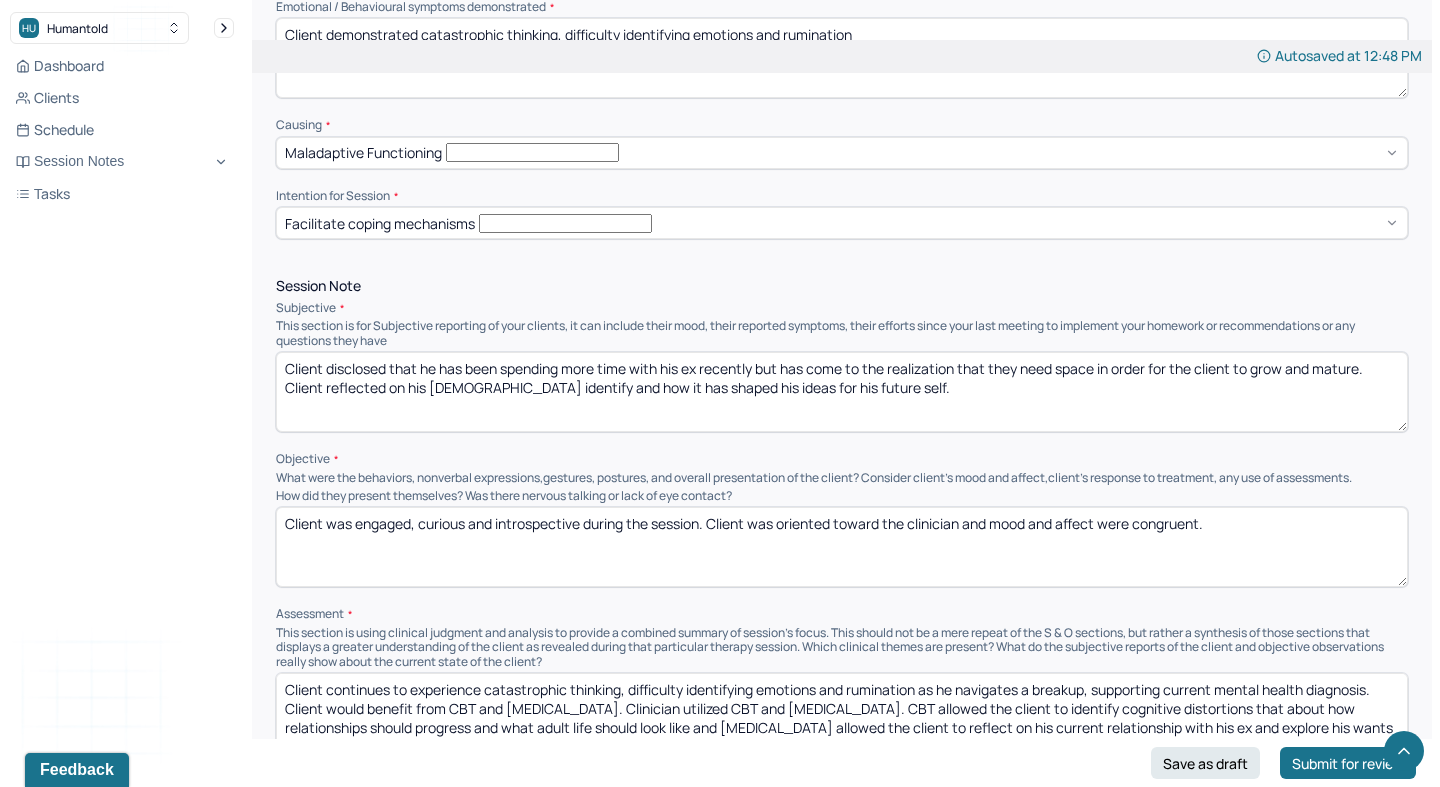 scroll, scrollTop: 1035, scrollLeft: 0, axis: vertical 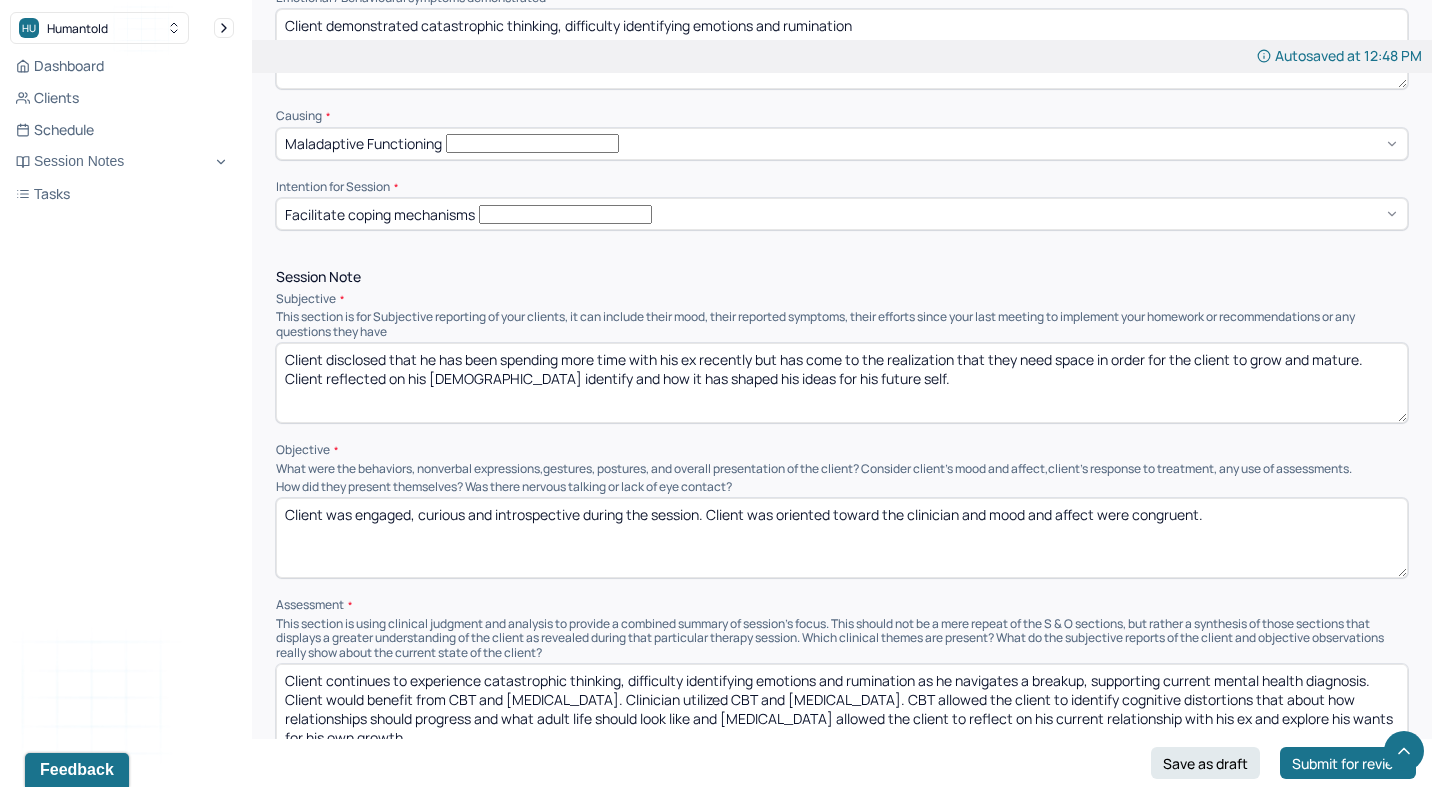 click on "Client disclosed that he has been spending more time with his ex recently but has come to the realization that they need space in order for the client to grow and mature. Client reflected on his [DEMOGRAPHIC_DATA] identify and how it has shaped his ideas for his future self." at bounding box center [842, 383] 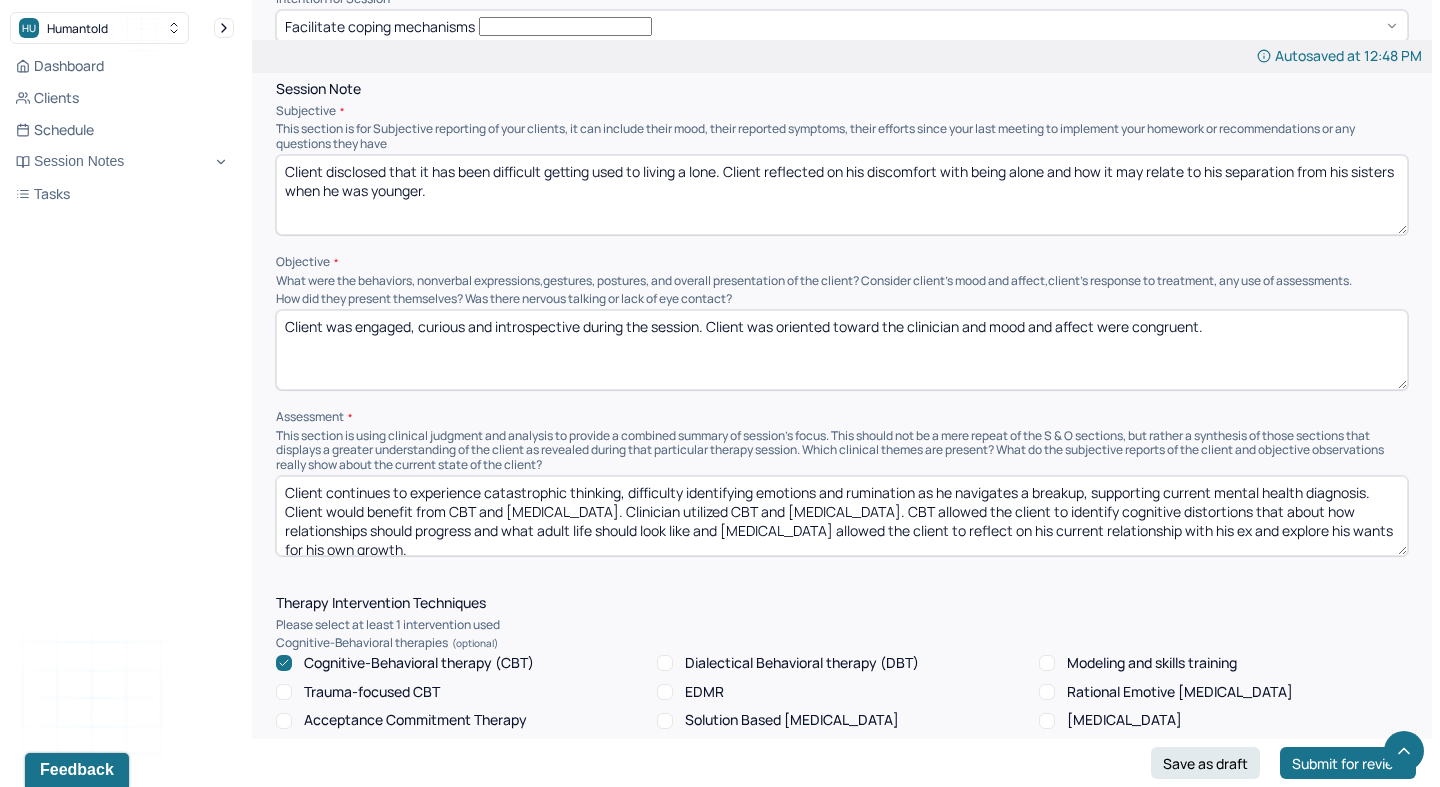 scroll, scrollTop: 1226, scrollLeft: 0, axis: vertical 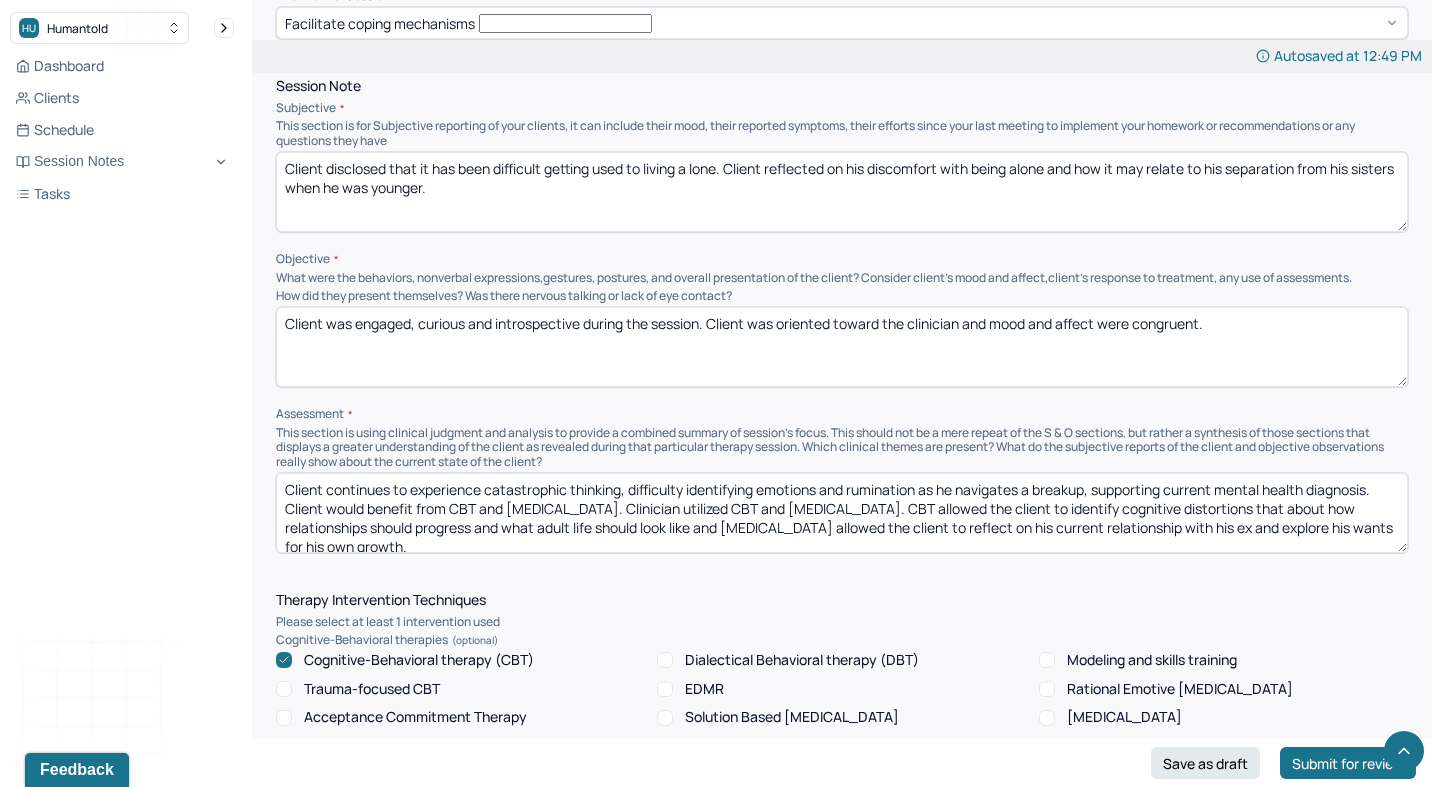 type on "Client disclosed that it has been difficult getting used to living a lone. Client reflected on his discomfort with being alone and how it may relate to his separation from his sisters when he was younger." 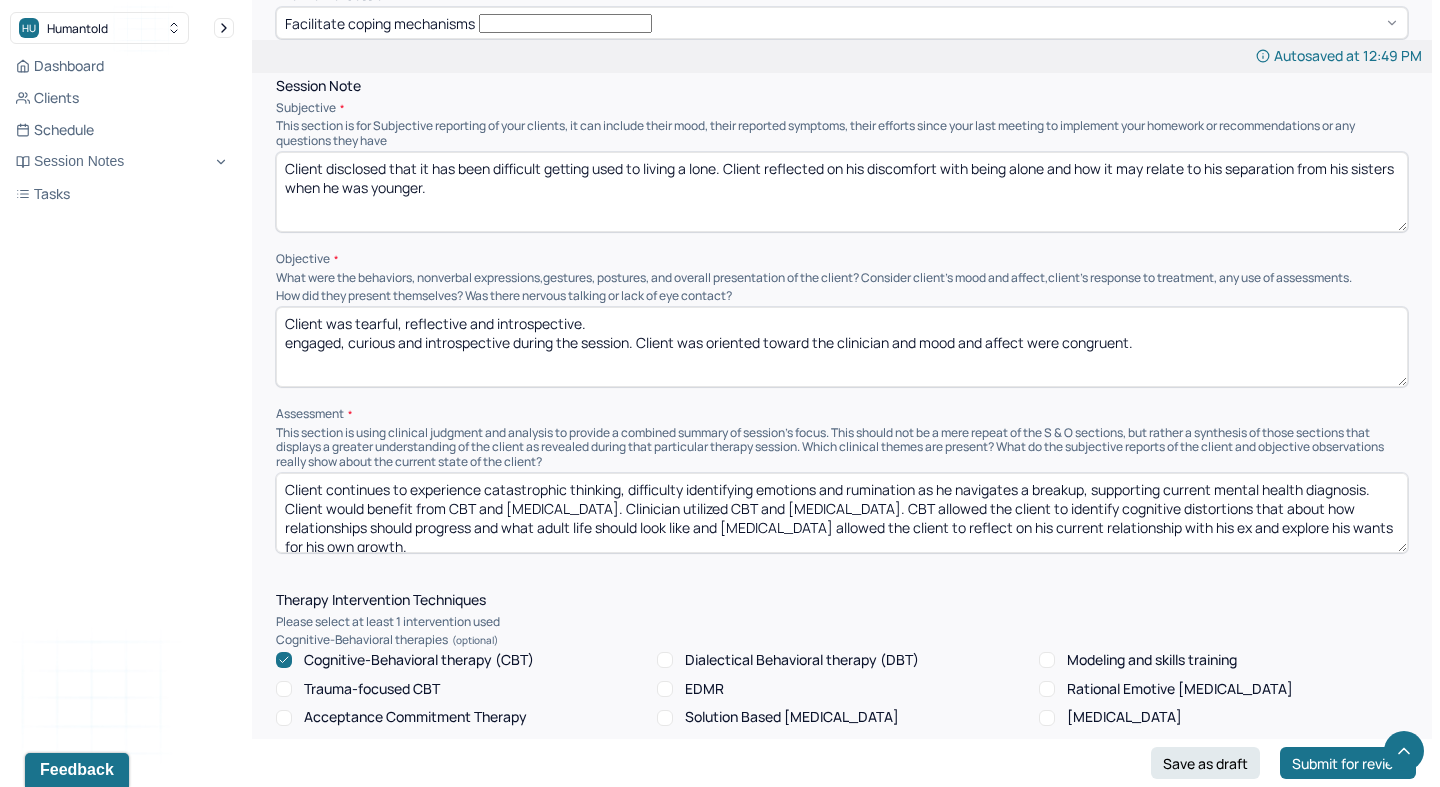 drag, startPoint x: 637, startPoint y: 279, endPoint x: 249, endPoint y: 290, distance: 388.15588 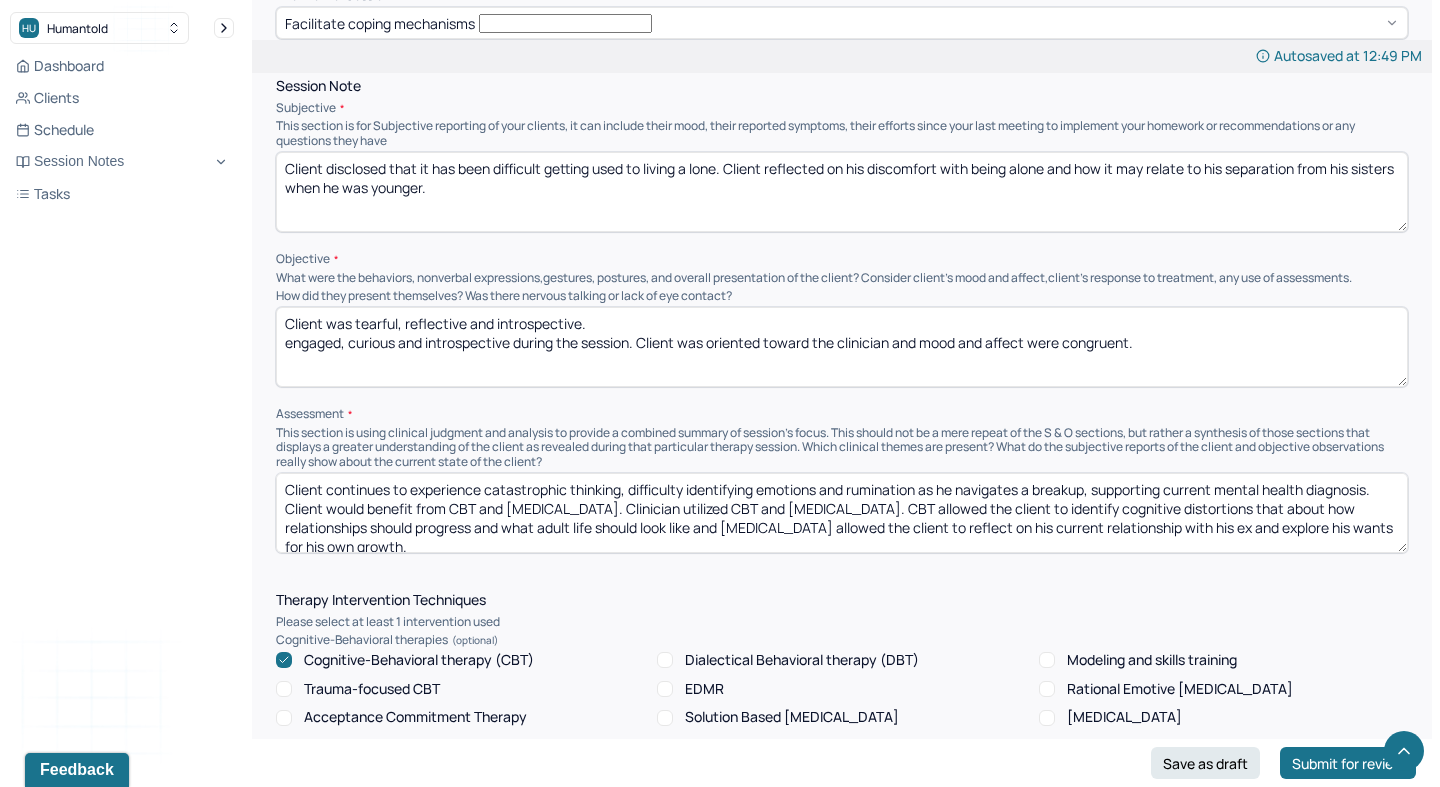 click on "Diagnosis codes on session notes are currently limited to one (1). Only input the primary diagnosis. Edit Note Search by client name, chart number  FAQs MD [PERSON_NAME] Autosaved at 12:49 PM Appointment Details Client name [PERSON_NAME] Date of service [DATE] Time 12:00pm - 1:00pm Duration 1hr Appointment type individual therapy Provider name [PERSON_NAME] Modifier 1 95 Telemedicine Note type Individual soap note Load previous session note Instructions The fields marked with an asterisk ( * ) are required before you can submit your notes. Before you can submit your session notes, they must be signed. You have the option to save your notes as a draft before making a submission. Appointment location * Teletherapy Client Teletherapy Location here Home Office Other Provider Teletherapy Location Home Office Other Consent was received for the teletherapy session The teletherapy session was conducted via video Primary diagnosis * F43.23 ADJUST D/O MIXED ANX & DEPRESS MOOD Secondary diagnosis (optional) (optional) *" at bounding box center (842, 603) 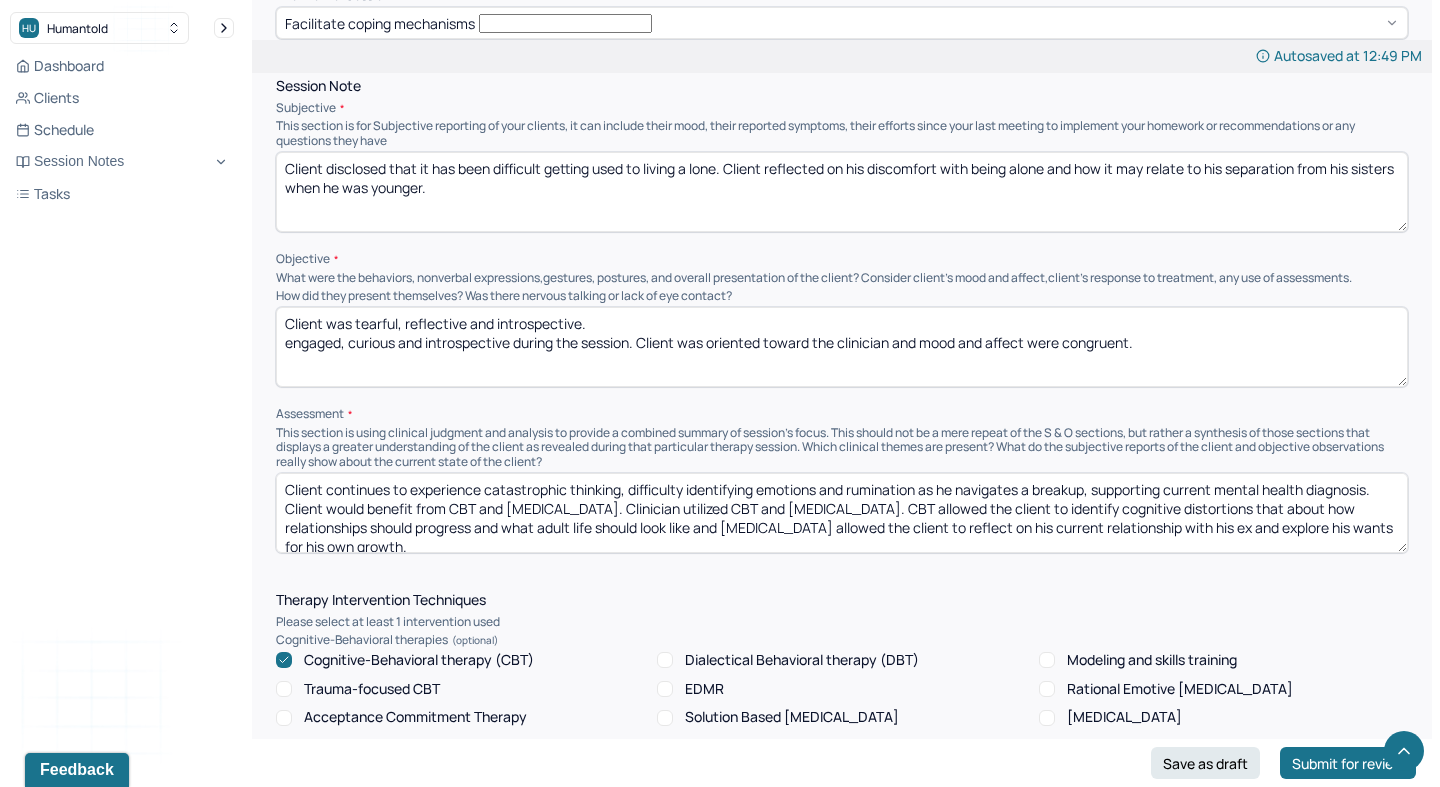 drag, startPoint x: 640, startPoint y: 279, endPoint x: 285, endPoint y: 288, distance: 355.11407 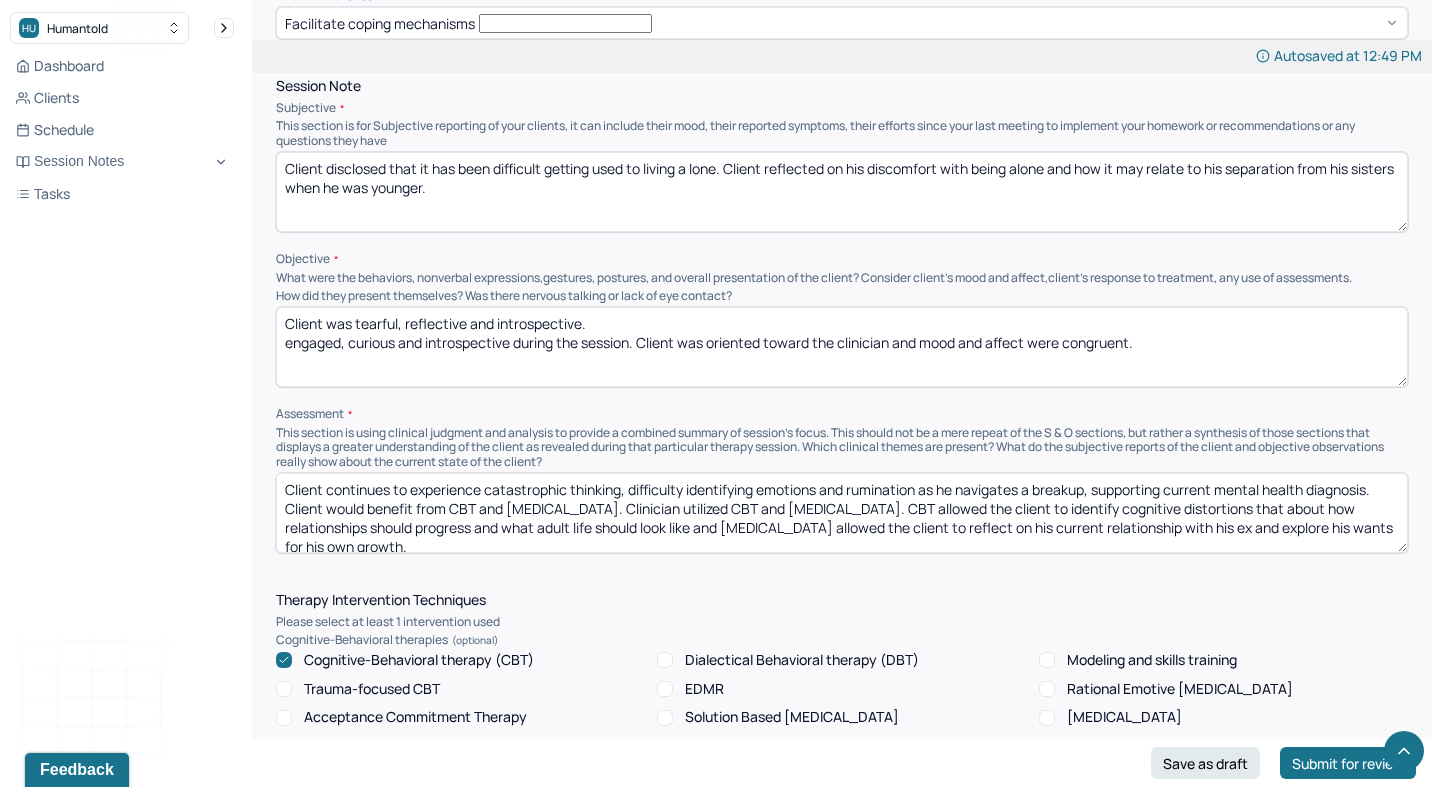 click on "Client was tearful, reflective and introspective.
engaged, curious and introspective during the session. Client was oriented toward the clinician and mood and affect were congruent." at bounding box center [842, 347] 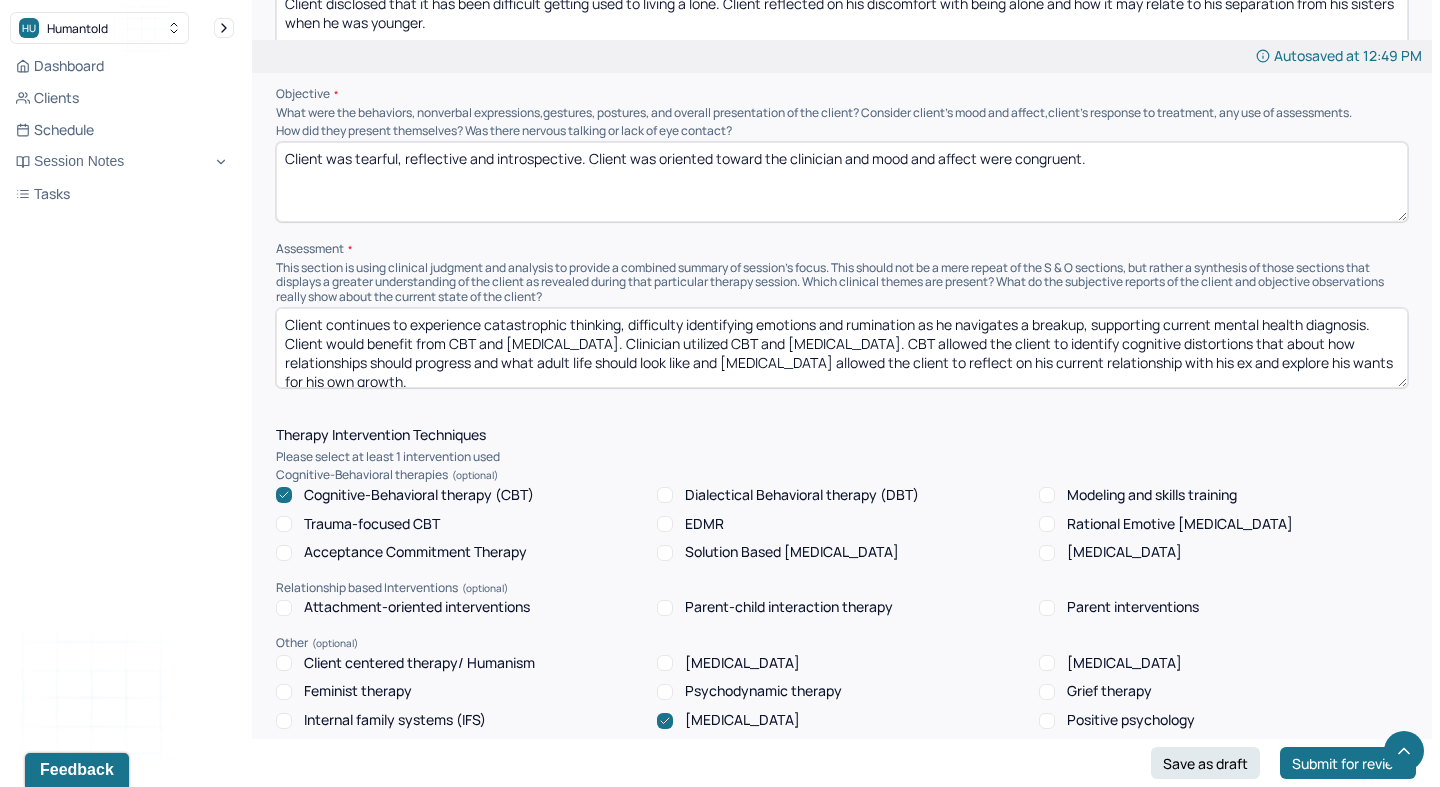 scroll, scrollTop: 1421, scrollLeft: 0, axis: vertical 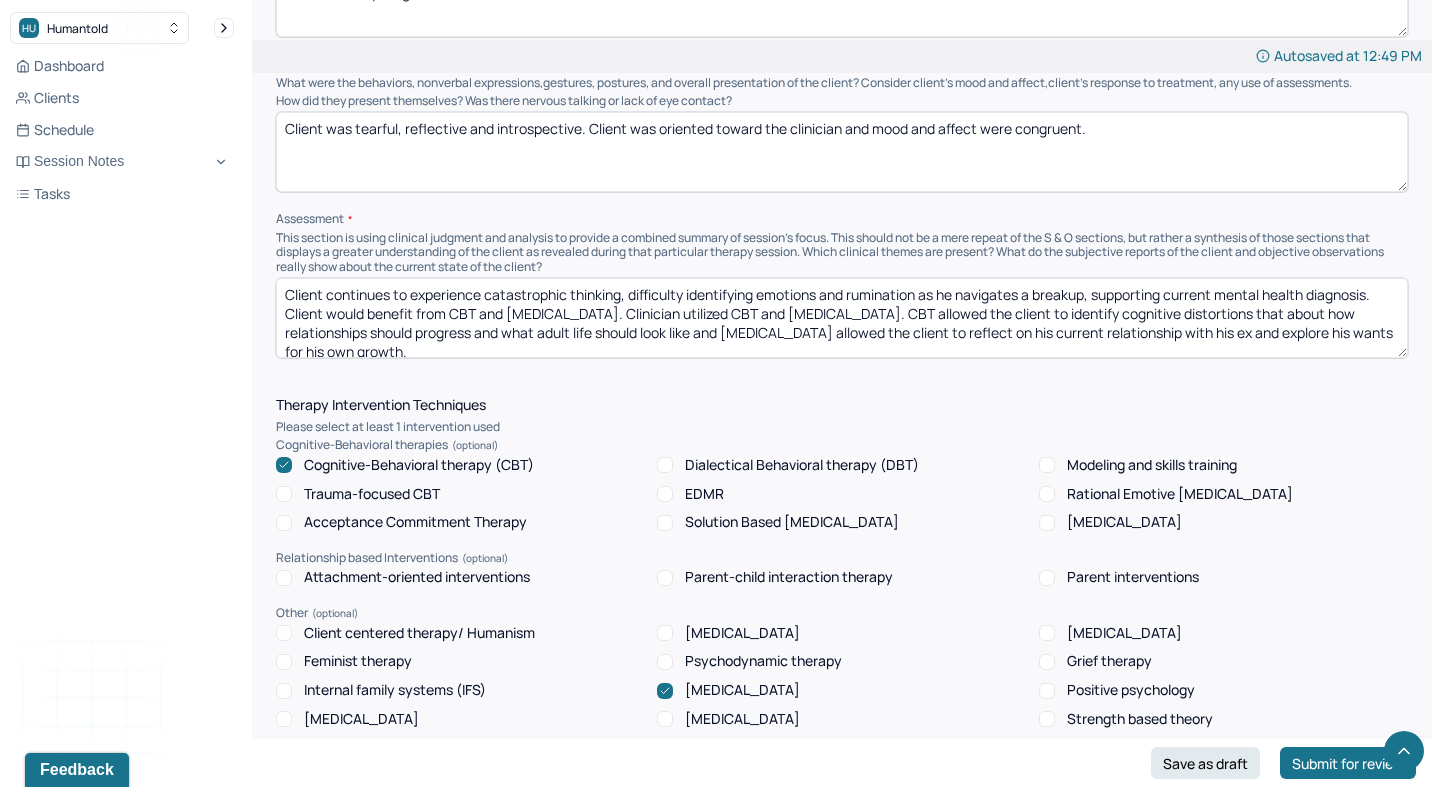 type on "Client was tearful, reflective and introspective. Client was oriented toward the clinician and mood and affect were congruent." 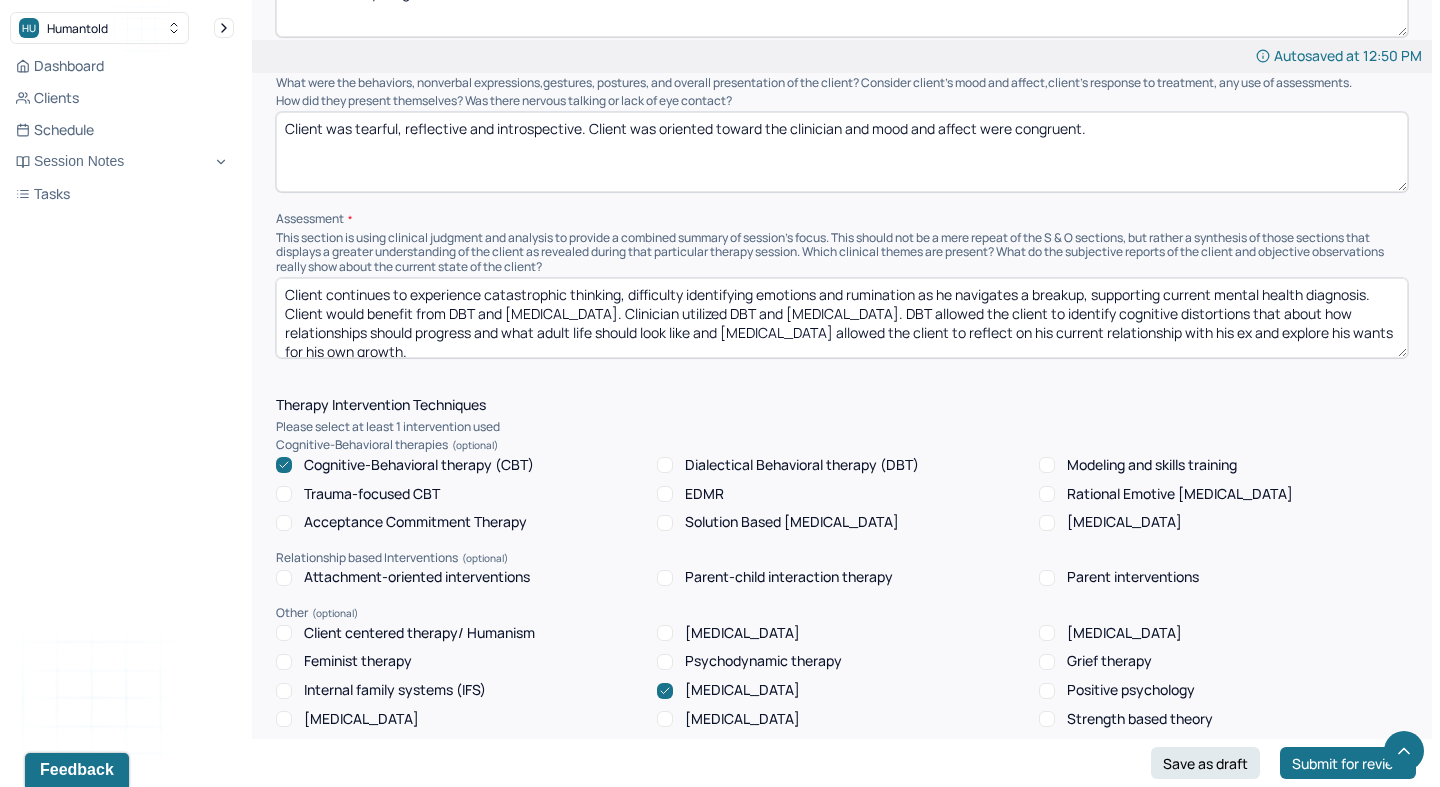 click on "Client continues to experience catastrophic thinking, difficulty identifying emotions and rumination as he navigates a breakup, supporting current mental health diagnosis. Client would benefit from DBT and [MEDICAL_DATA]. Clinician utilized DBT and [MEDICAL_DATA]. DBT allowed the client to identify cognitive distortions that about how relationships should progress and what adult life should look like and [MEDICAL_DATA] allowed the client to reflect on his current relationship with his ex and explore his wants for his own growth." at bounding box center (842, 318) 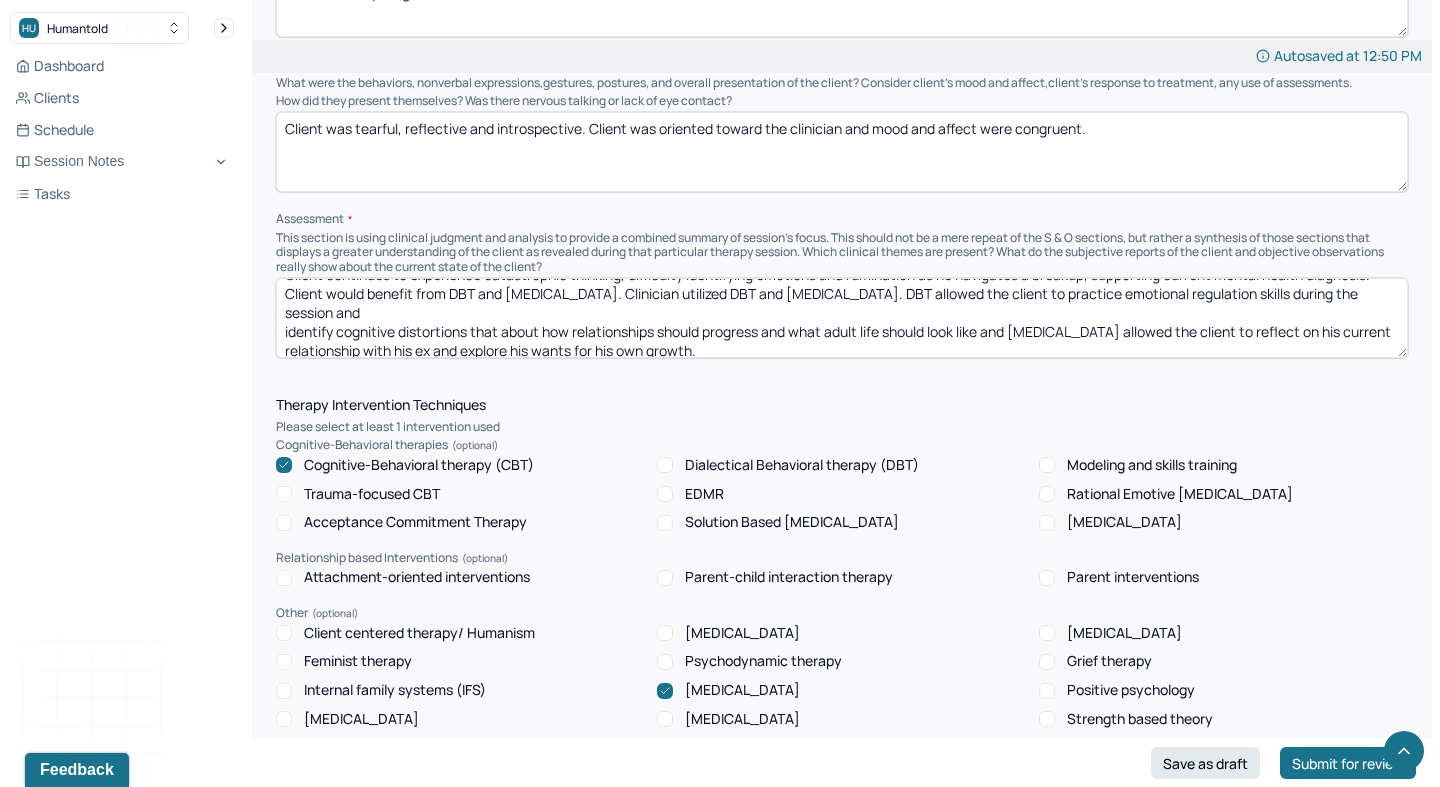 scroll, scrollTop: 47, scrollLeft: 0, axis: vertical 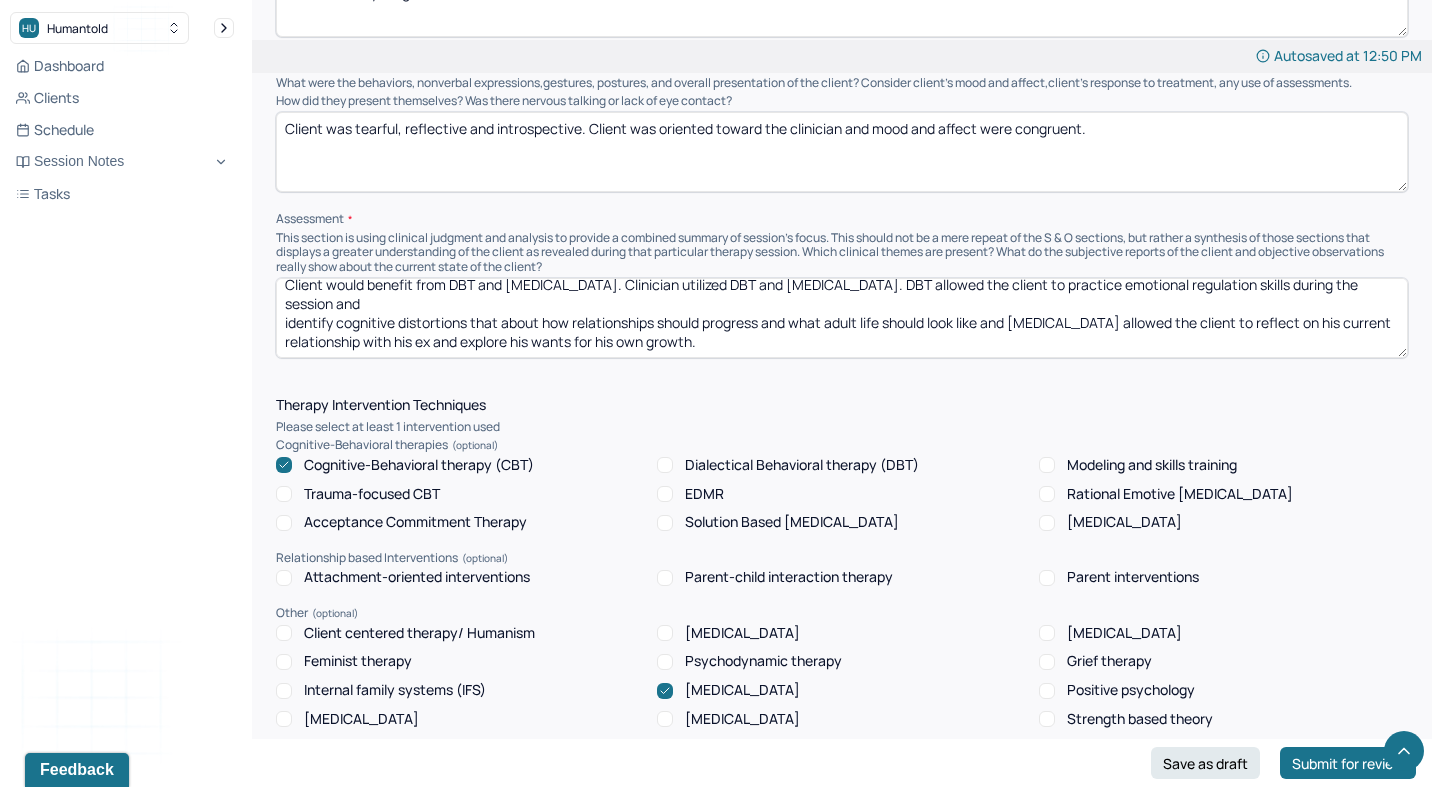 drag, startPoint x: 1013, startPoint y: 284, endPoint x: 276, endPoint y: 242, distance: 738.1958 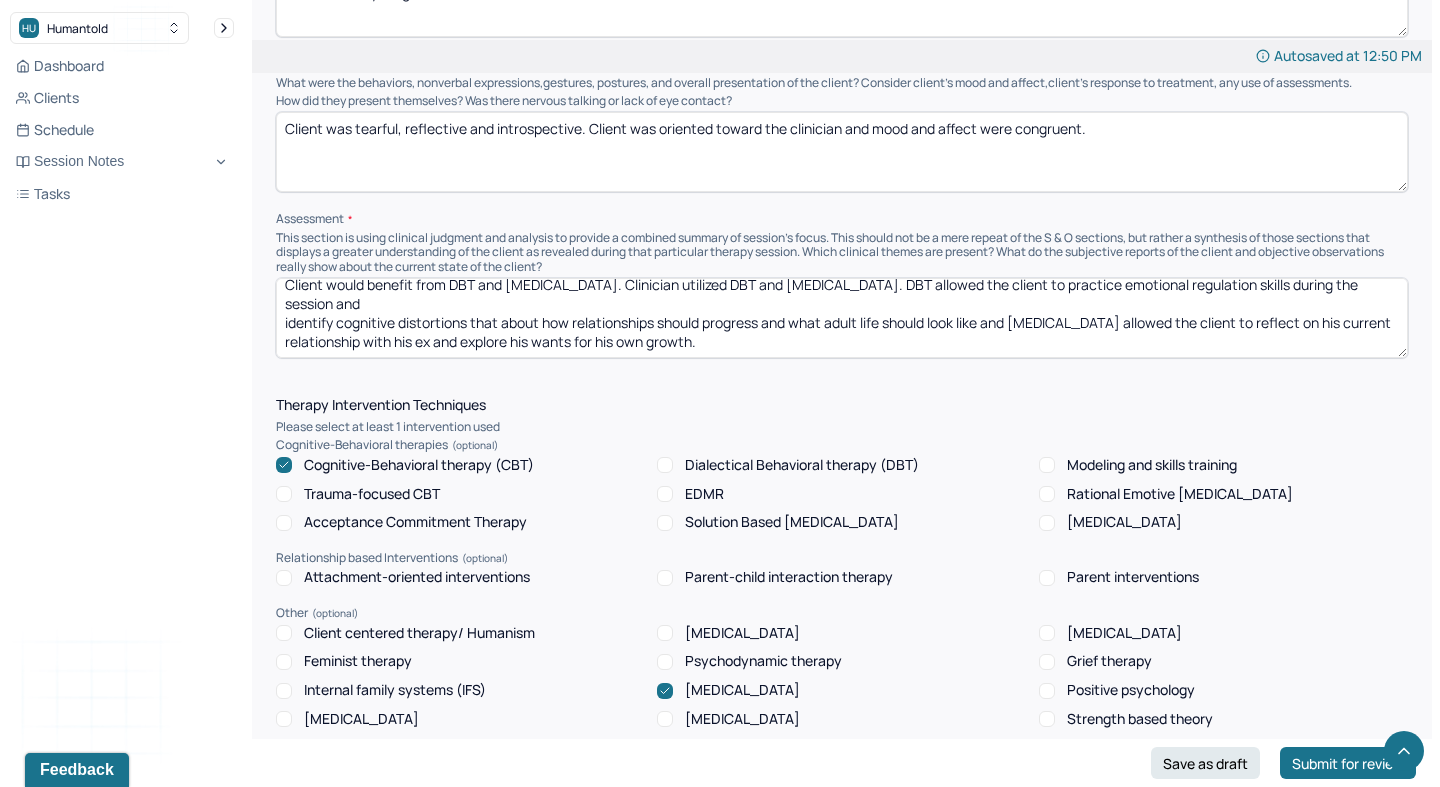 click on "Client continues to experience catastrophic thinking, difficulty identifying emotions and rumination as he navigates a breakup, supporting current mental health diagnosis. Client would benefit from DBT and [MEDICAL_DATA]. Clinician utilized DBT and [MEDICAL_DATA]. DBT allowed the client to practice emotional regulation skills during the session
identify cognitive distortions that about how relationships should progress and what adult life should look like and [MEDICAL_DATA] allowed the client to reflect on his current relationship with his ex and explore his wants for his own growth." at bounding box center (842, 318) 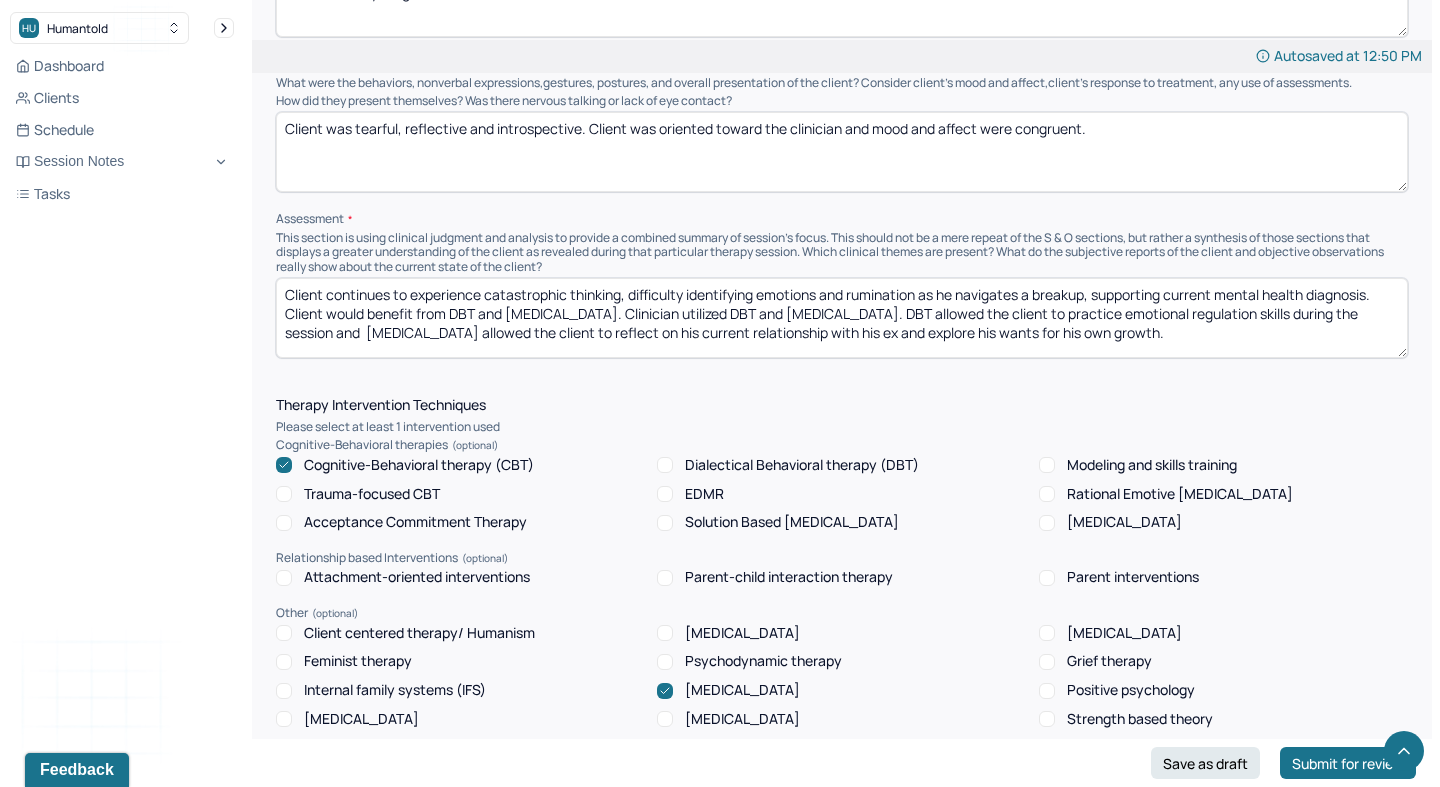 scroll, scrollTop: 9, scrollLeft: 0, axis: vertical 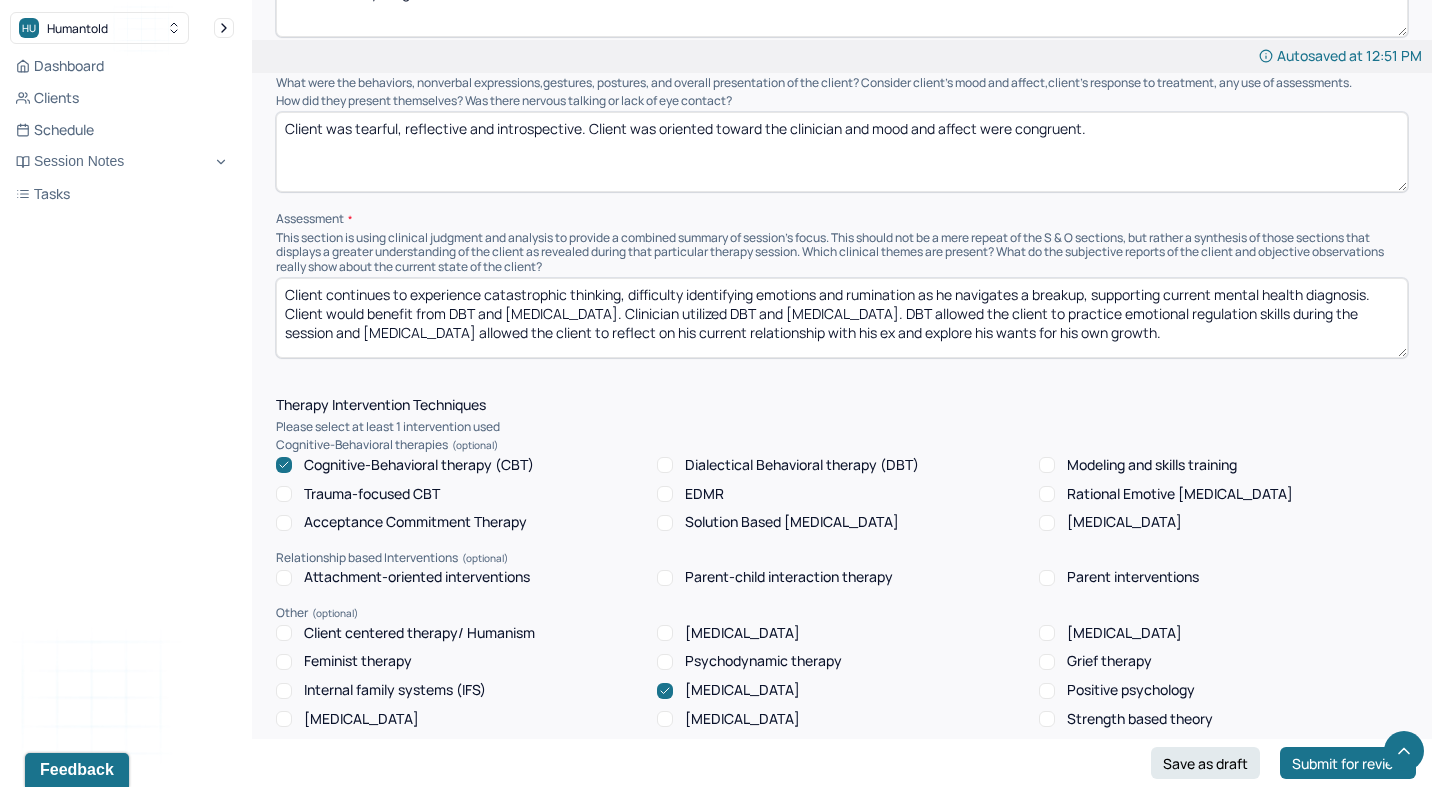 drag, startPoint x: 700, startPoint y: 261, endPoint x: 1287, endPoint y: 354, distance: 594.3215 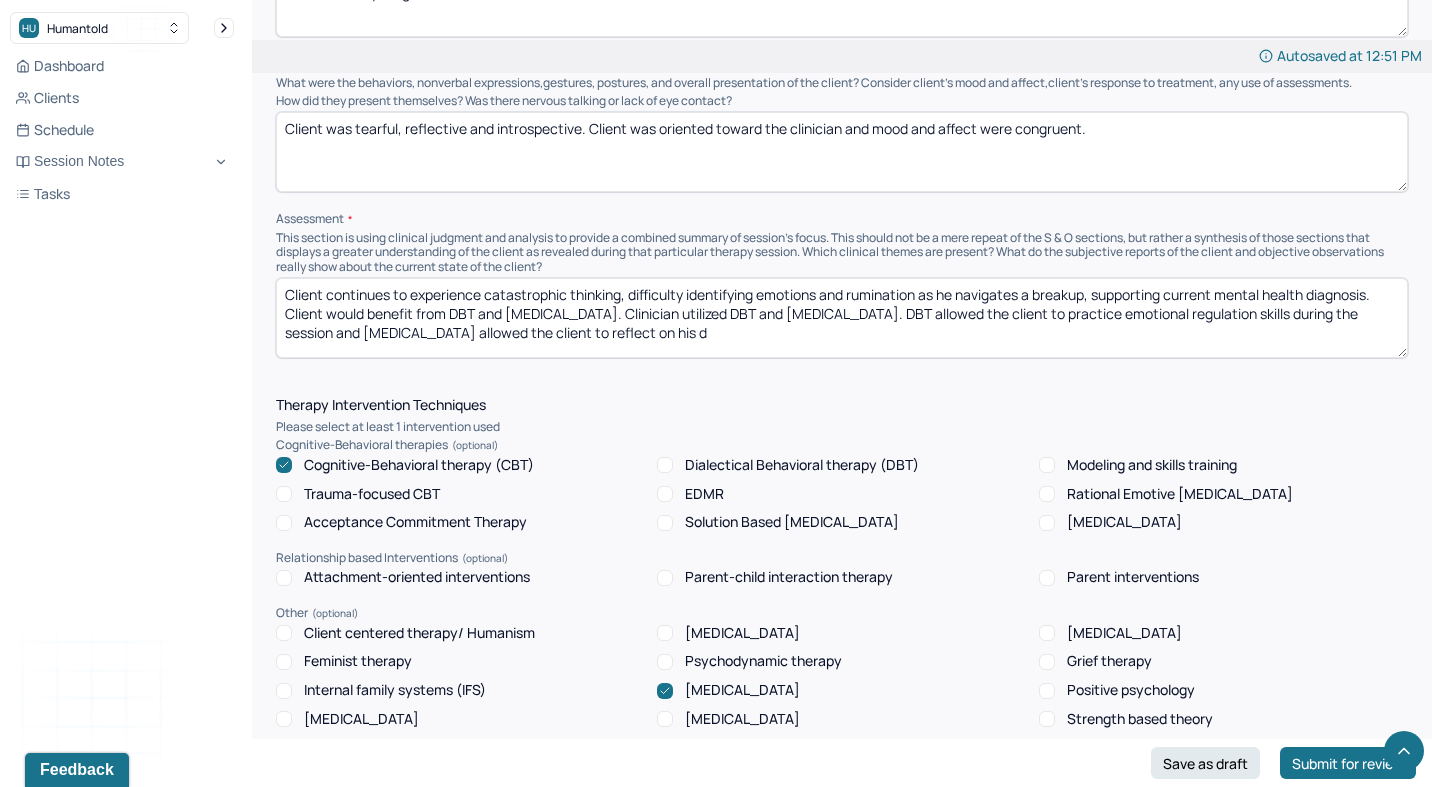 scroll, scrollTop: 0, scrollLeft: 0, axis: both 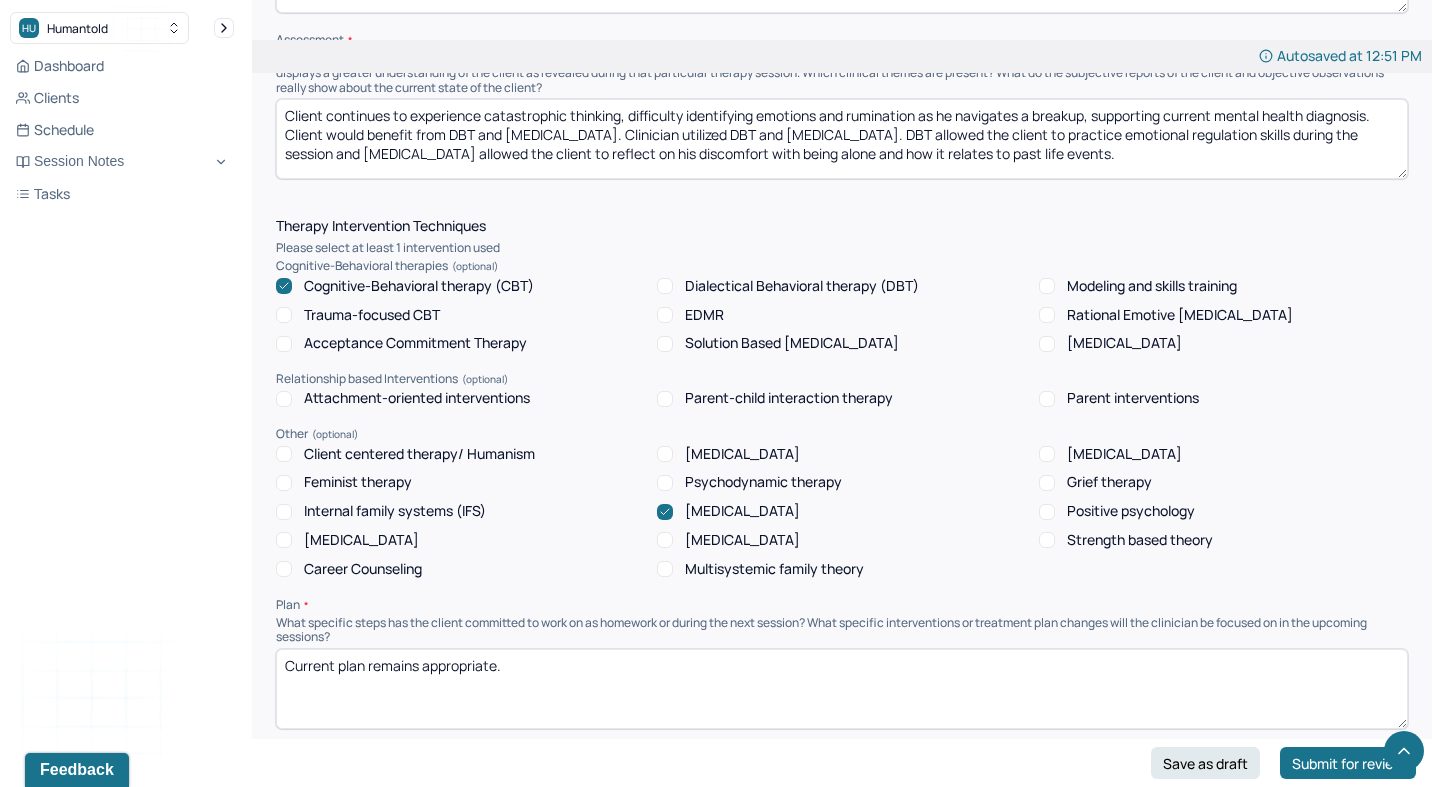 type on "Client continues to experience catastrophic thinking, difficulty identifying emotions and rumination as he navigates a breakup, supporting current mental health diagnosis. Client would benefit from DBT and [MEDICAL_DATA]. Clinician utilized DBT and [MEDICAL_DATA]. DBT allowed the client to practice emotional regulation skills during the session and [MEDICAL_DATA] allowed the client to reflect on his discomfort with being alone and how it relates to past life events." 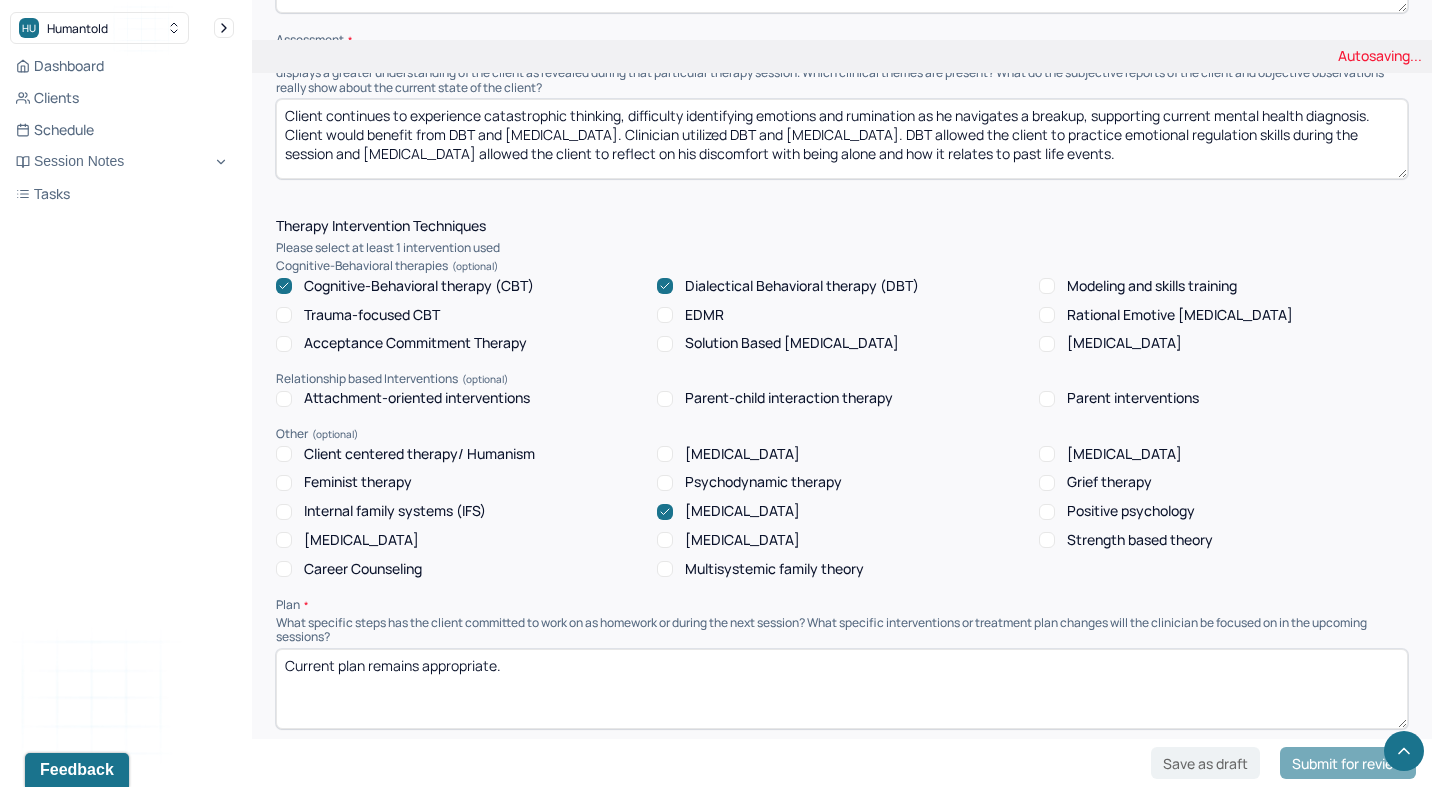 click 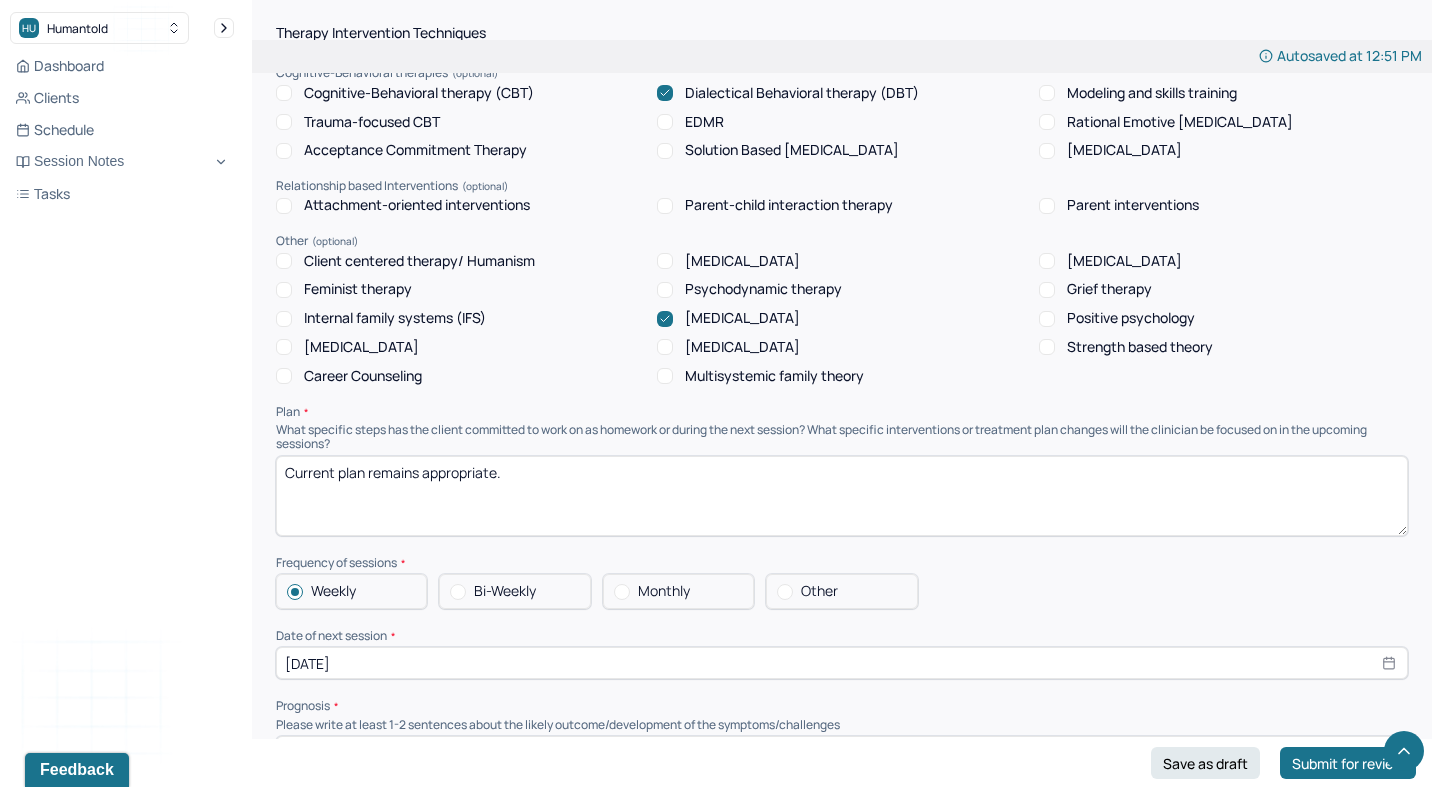 scroll, scrollTop: 1901, scrollLeft: 0, axis: vertical 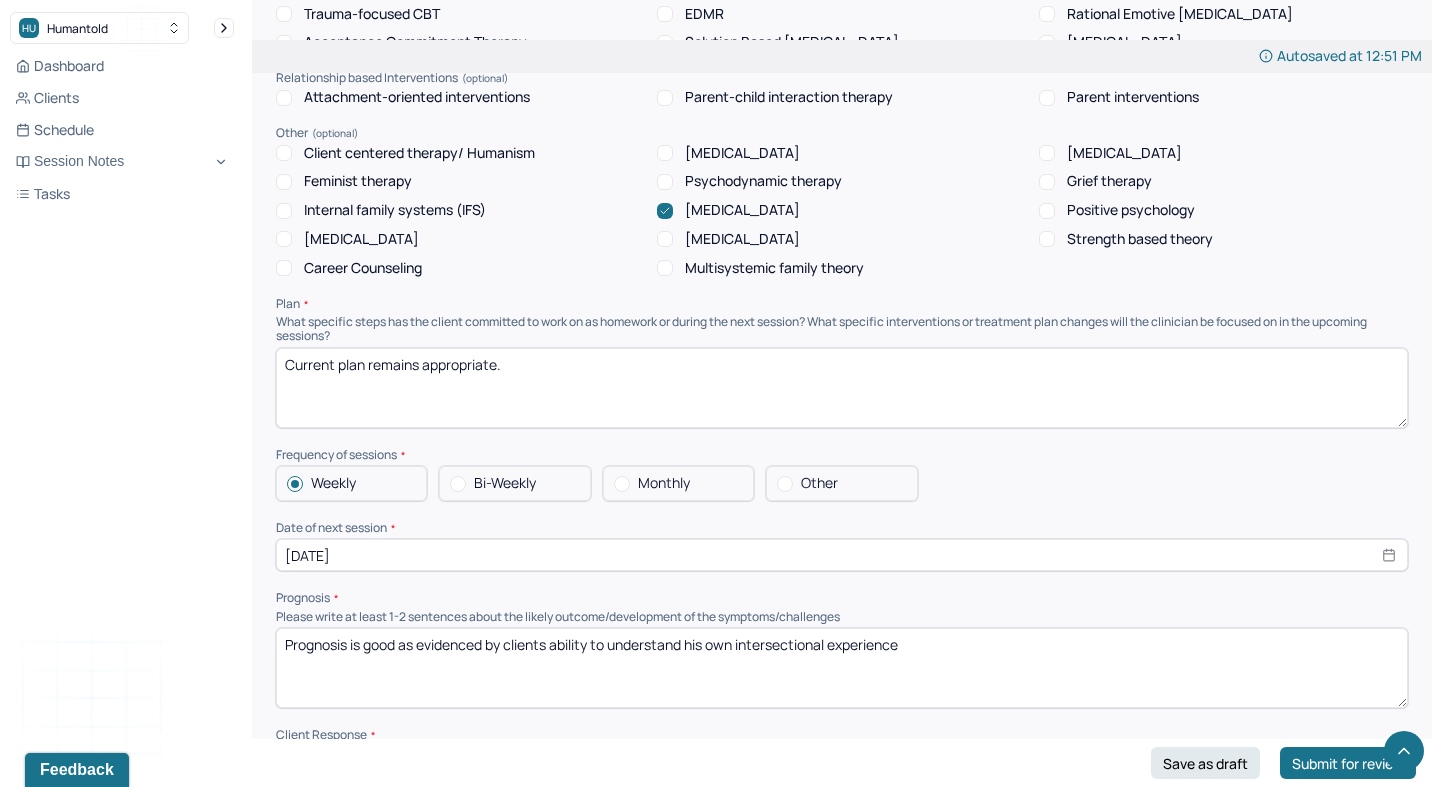 click on "[DATE]" at bounding box center [842, 555] 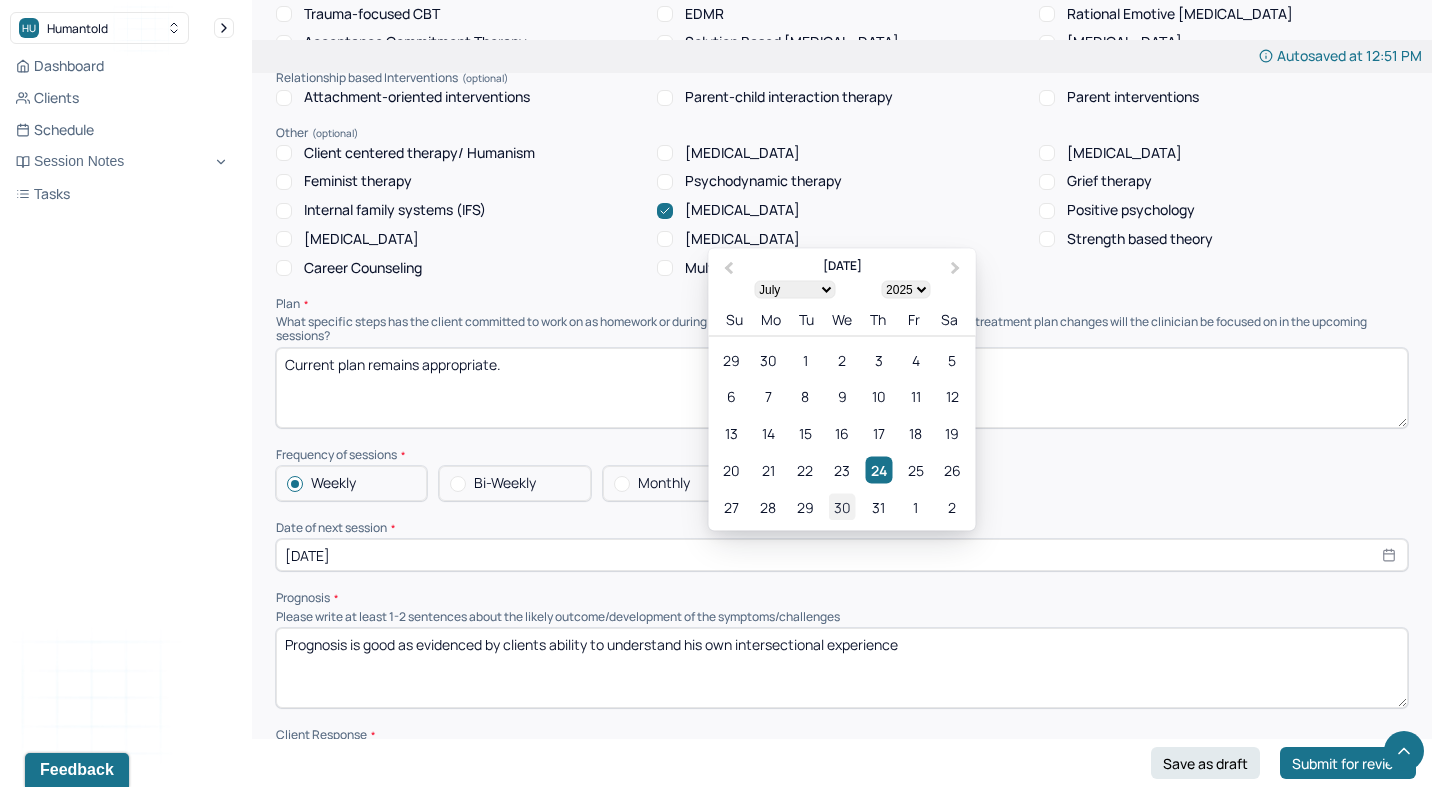 click on "30" at bounding box center (841, 507) 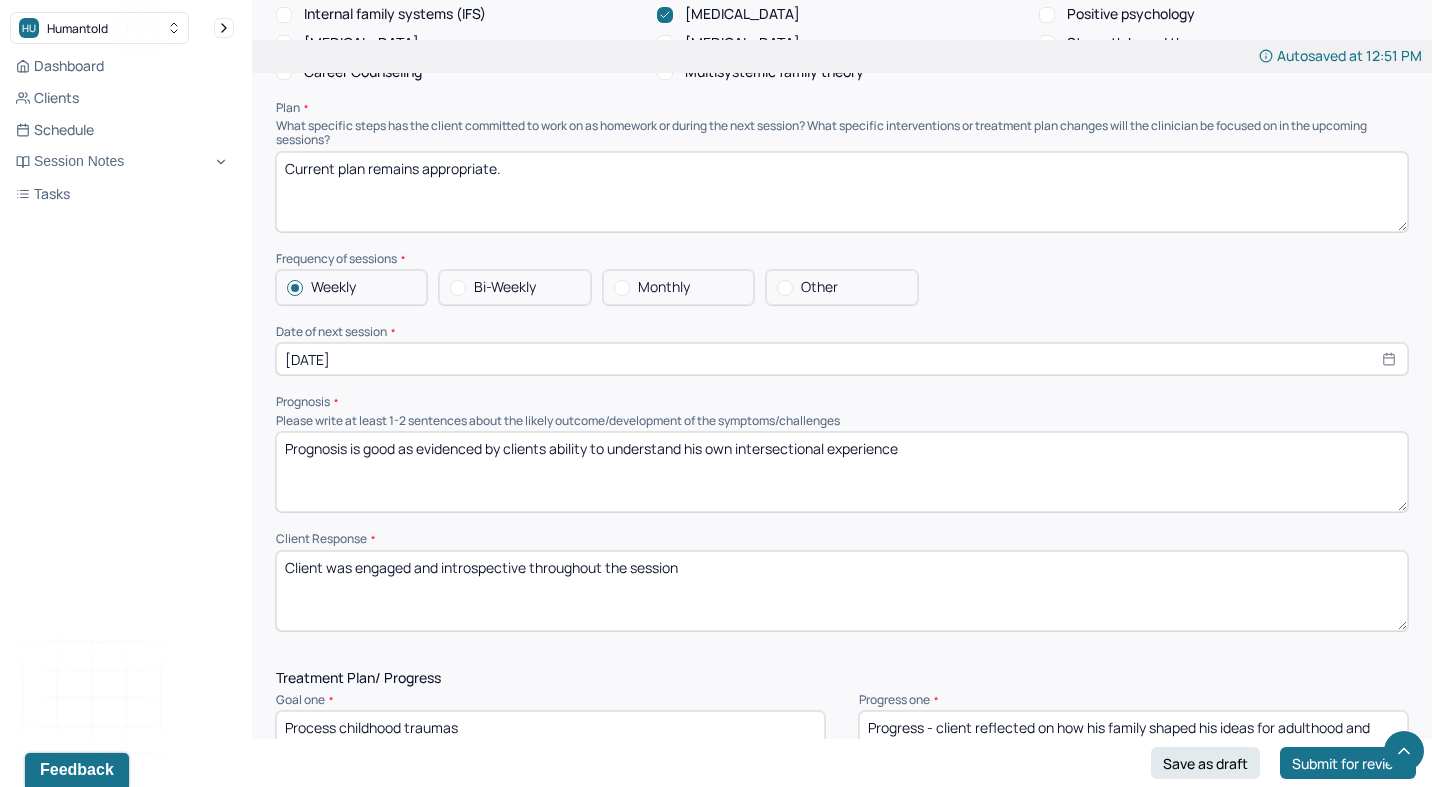 scroll, scrollTop: 2099, scrollLeft: 0, axis: vertical 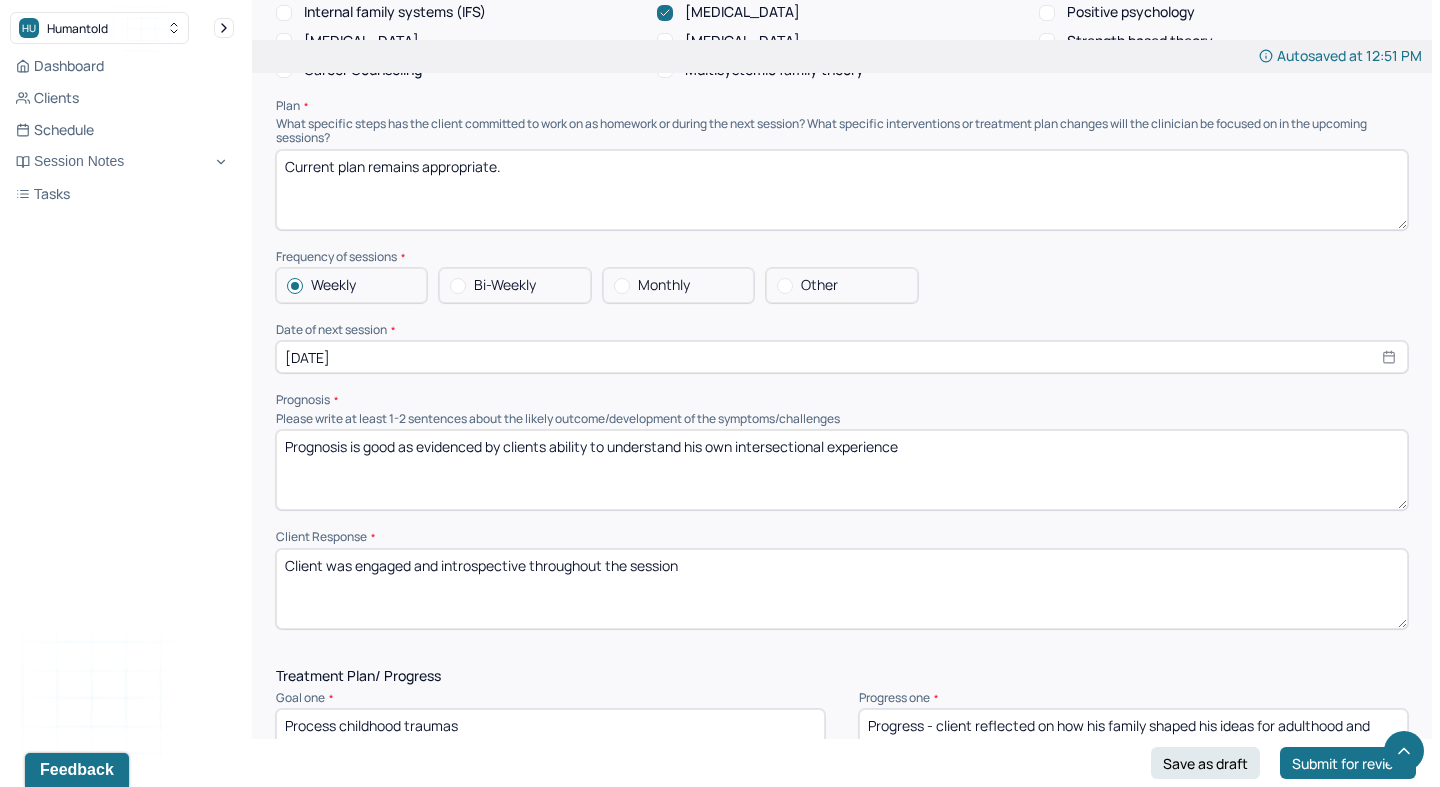 select on "6" 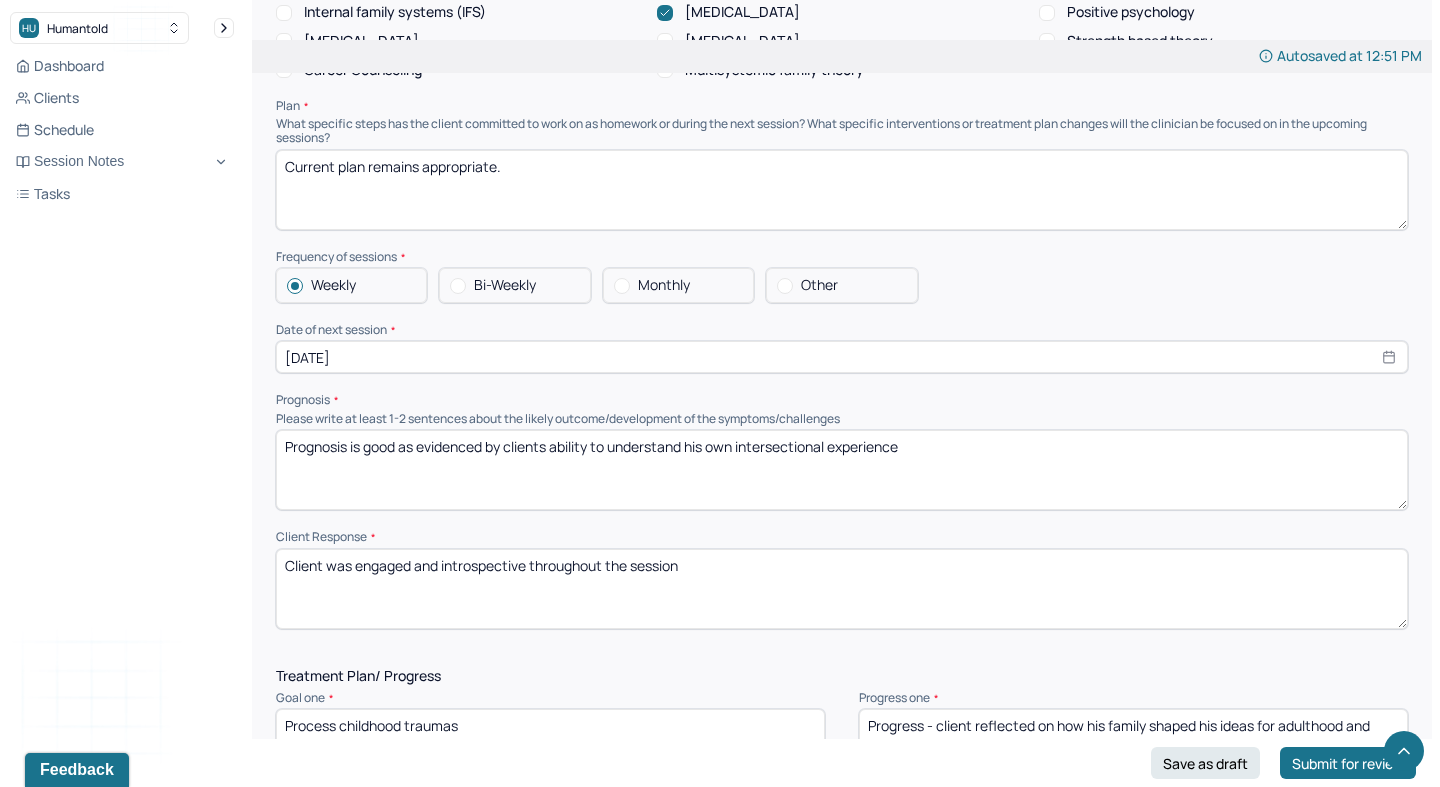 click on "Diagnosis codes on session notes are currently limited to one (1). Only input the primary diagnosis. Edit Note Search by client name, chart number  FAQs MD [PERSON_NAME] Autosaved at 12:51 PM Appointment Details Client name [PERSON_NAME] Date of service [DATE] Time 12:00pm - 1:00pm Duration 1hr Appointment type individual therapy Provider name [PERSON_NAME] Modifier 1 95 Telemedicine Note type Individual soap note Load previous session note Instructions The fields marked with an asterisk ( * ) are required before you can submit your notes. Before you can submit your session notes, they must be signed. You have the option to save your notes as a draft before making a submission. Appointment location * Teletherapy Client Teletherapy Location here Home Office Other Provider Teletherapy Location Home Office Other Consent was received for the teletherapy session The teletherapy session was conducted via video Primary diagnosis * F43.23 ADJUST D/O MIXED ANX & DEPRESS MOOD Secondary diagnosis (optional) (optional) *" at bounding box center (842, -270) 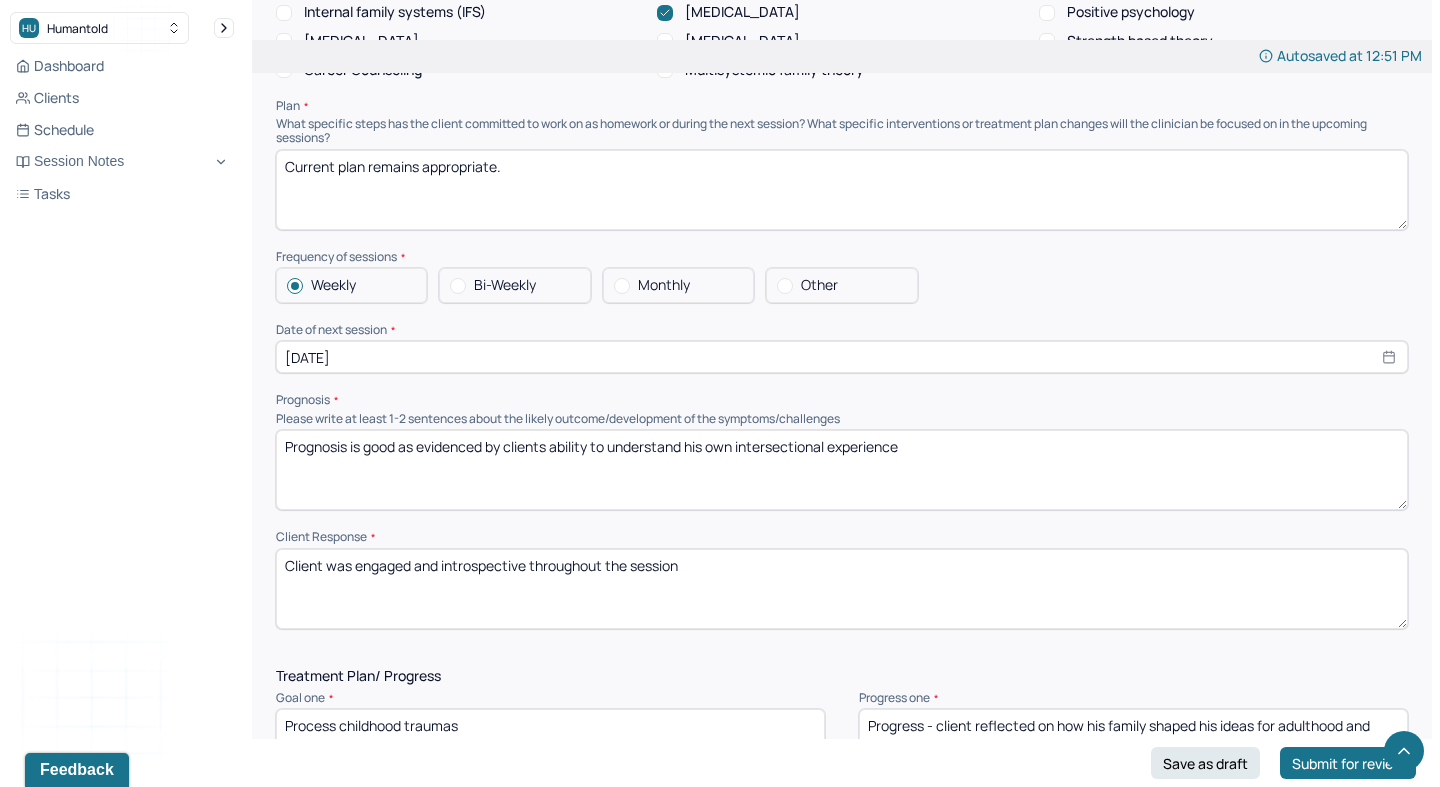 drag, startPoint x: 612, startPoint y: 383, endPoint x: 1142, endPoint y: 476, distance: 538.0976 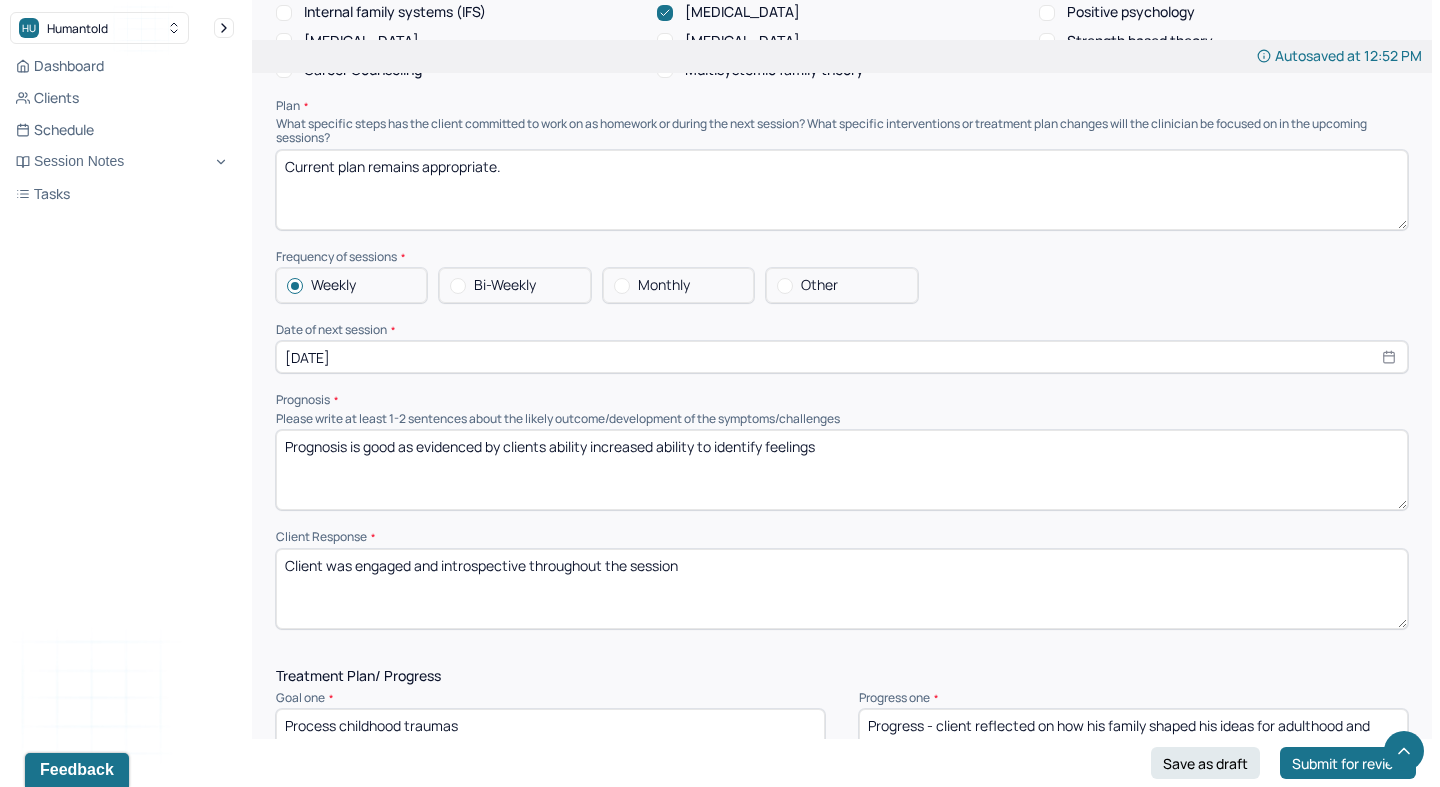 type on "Prognosis is good as evidenced by clients ability increased ability to identify feelings" 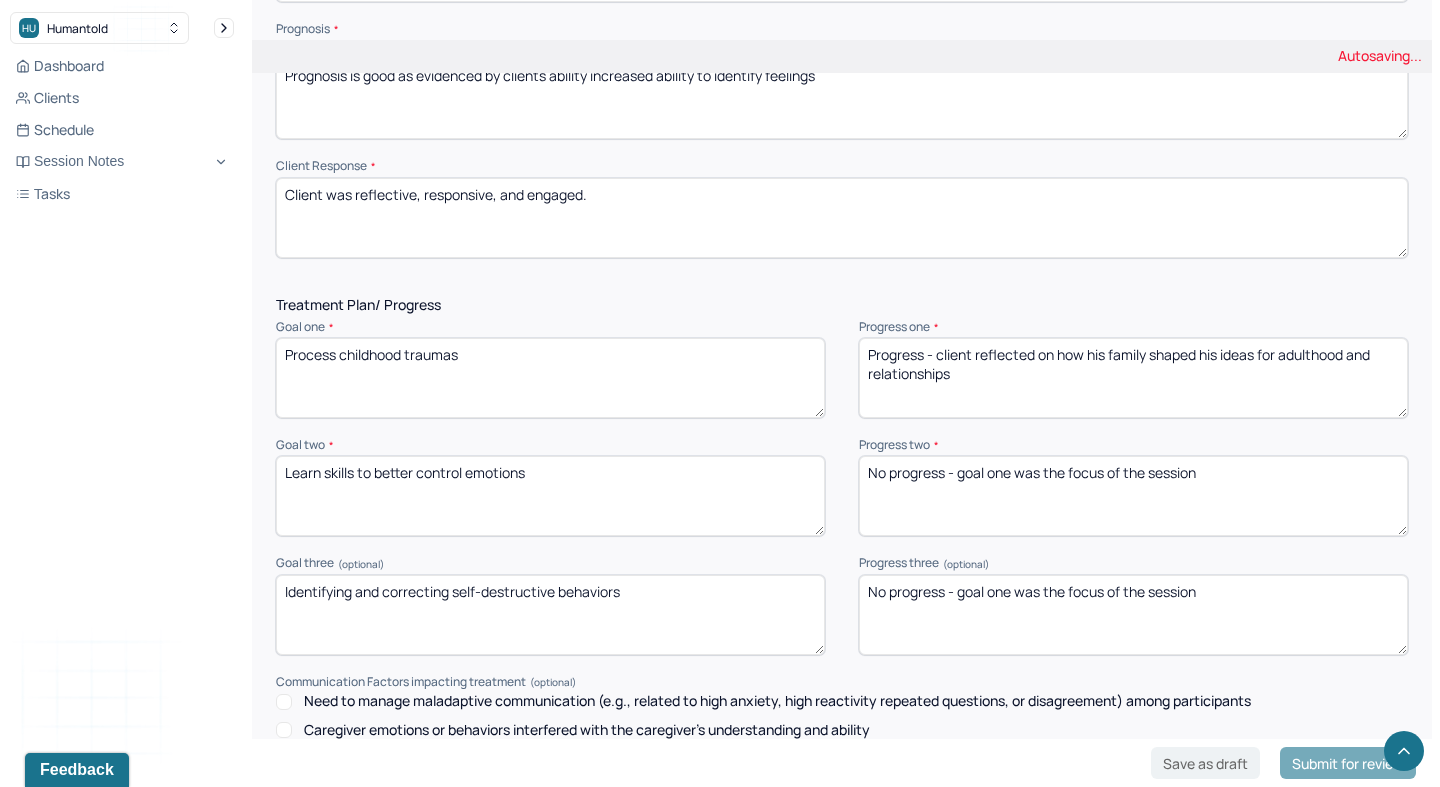 scroll, scrollTop: 2467, scrollLeft: 0, axis: vertical 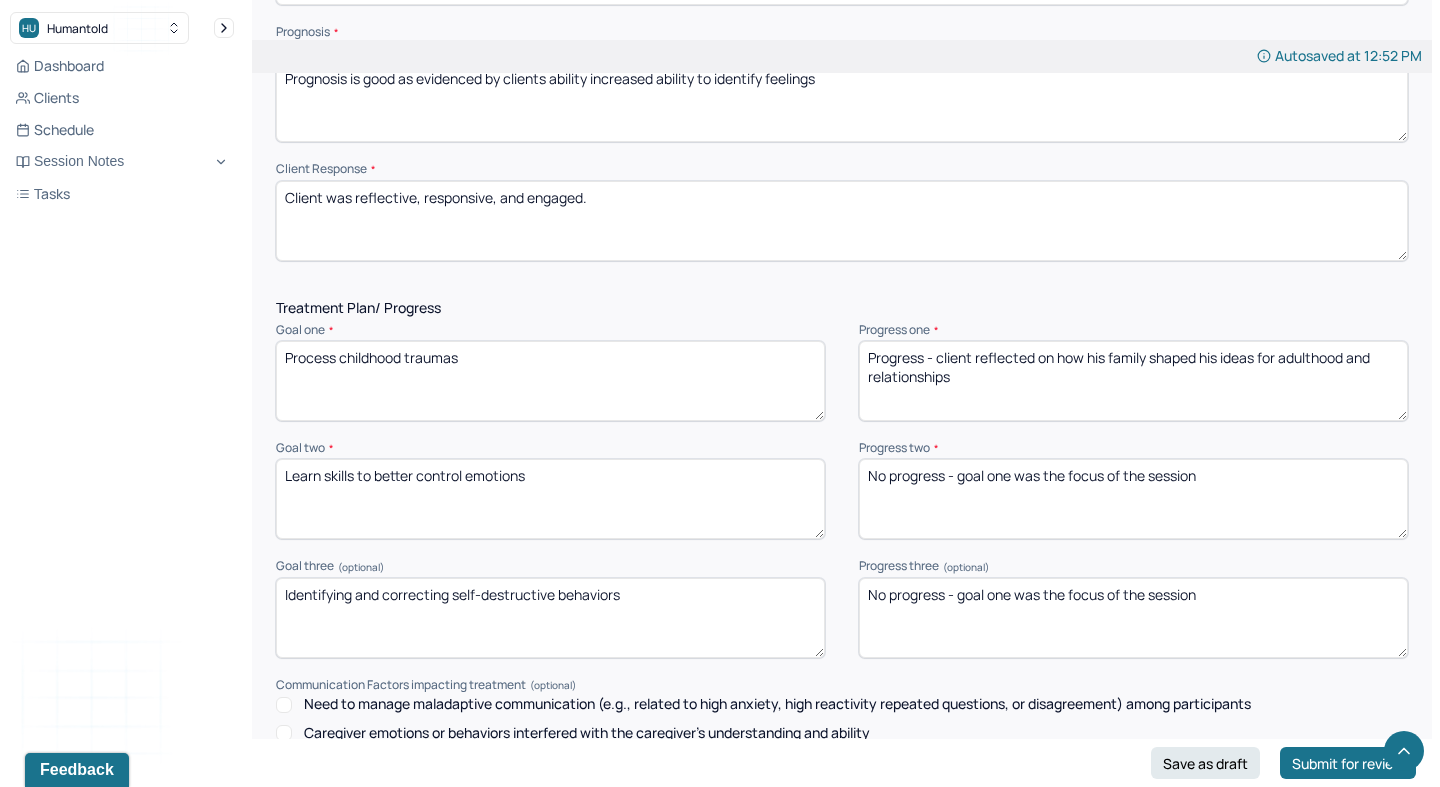 type on "Client was reflective, responsive, and engaged." 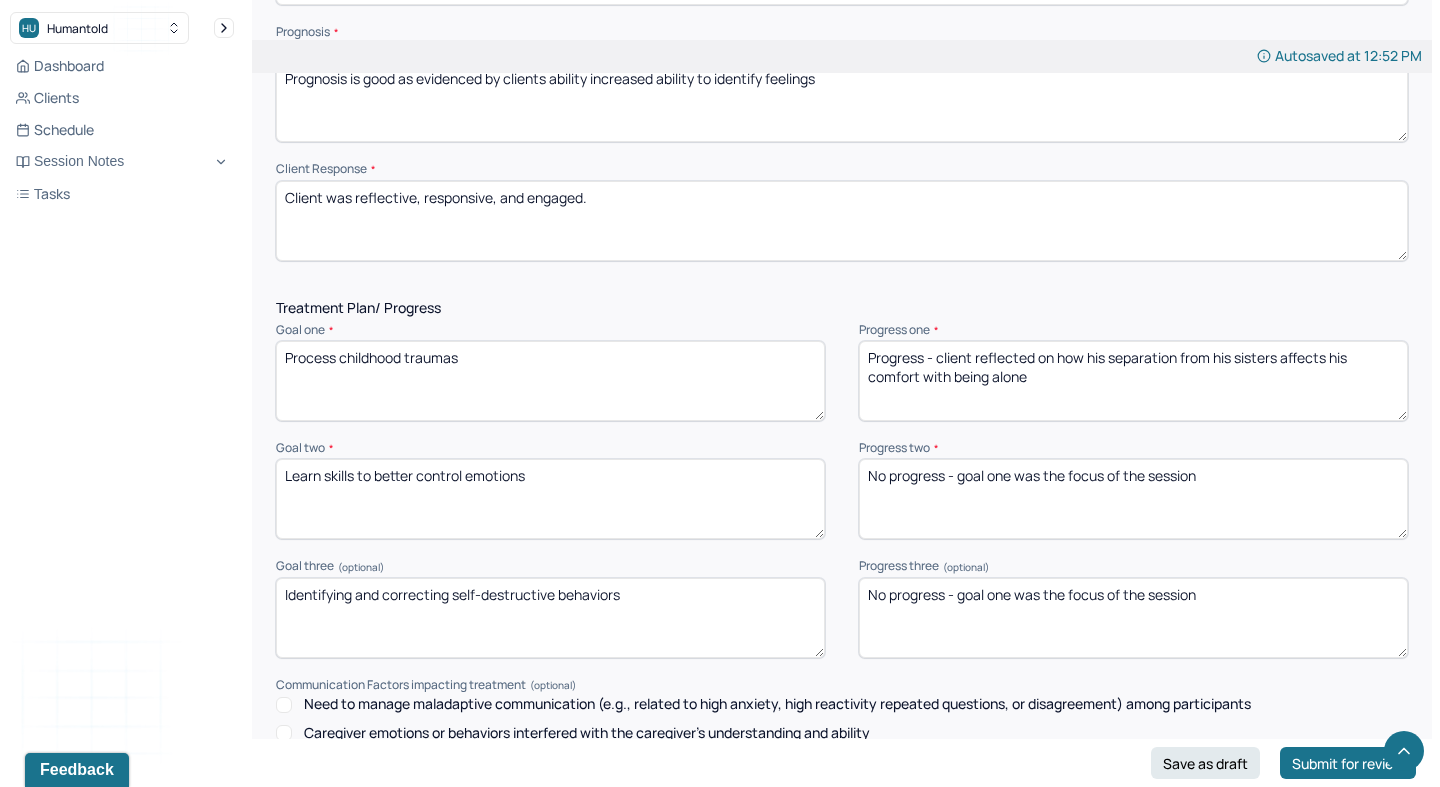 scroll, scrollTop: 2808, scrollLeft: 0, axis: vertical 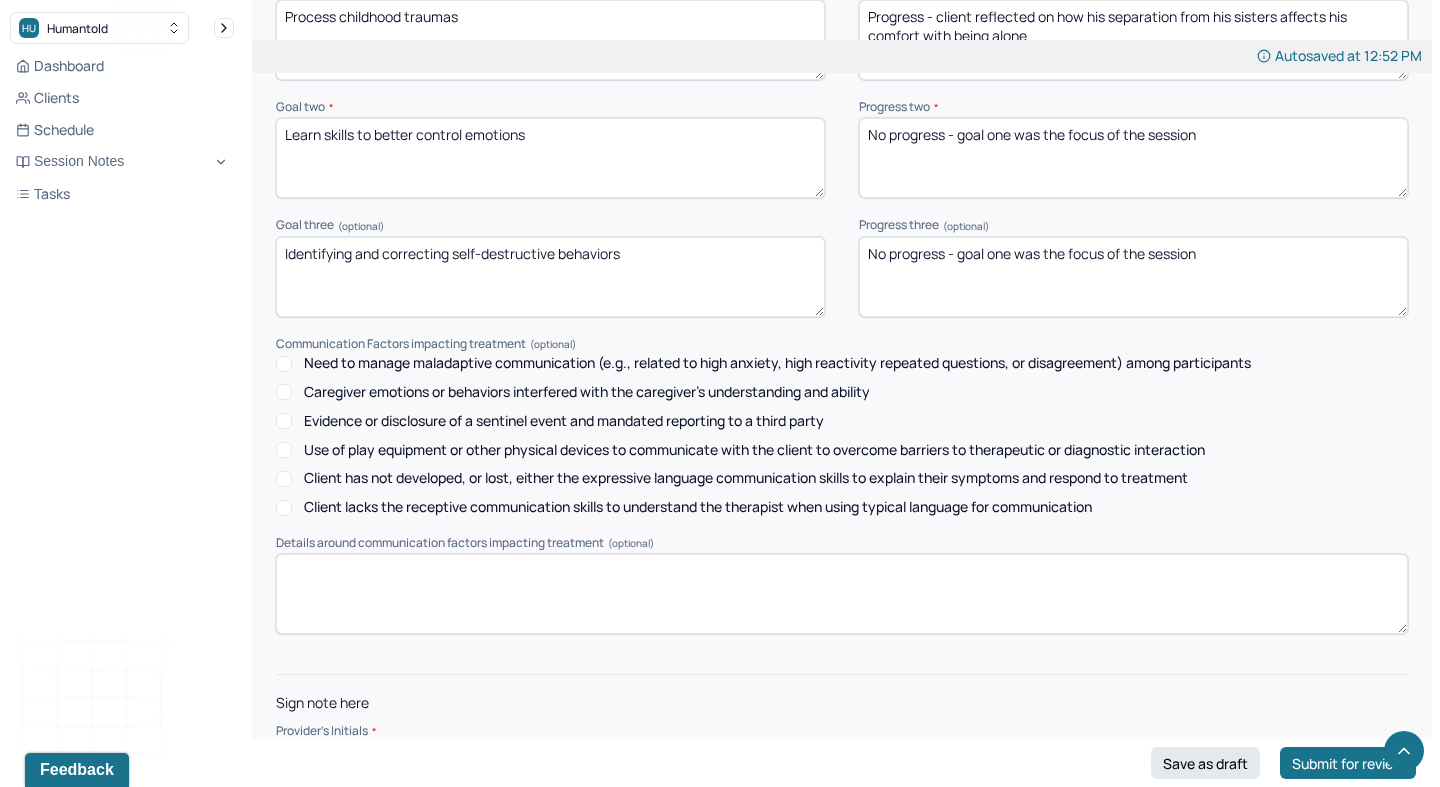 type on "Progress - client reflected on how his separation from his sisters affects his comfort with being alone" 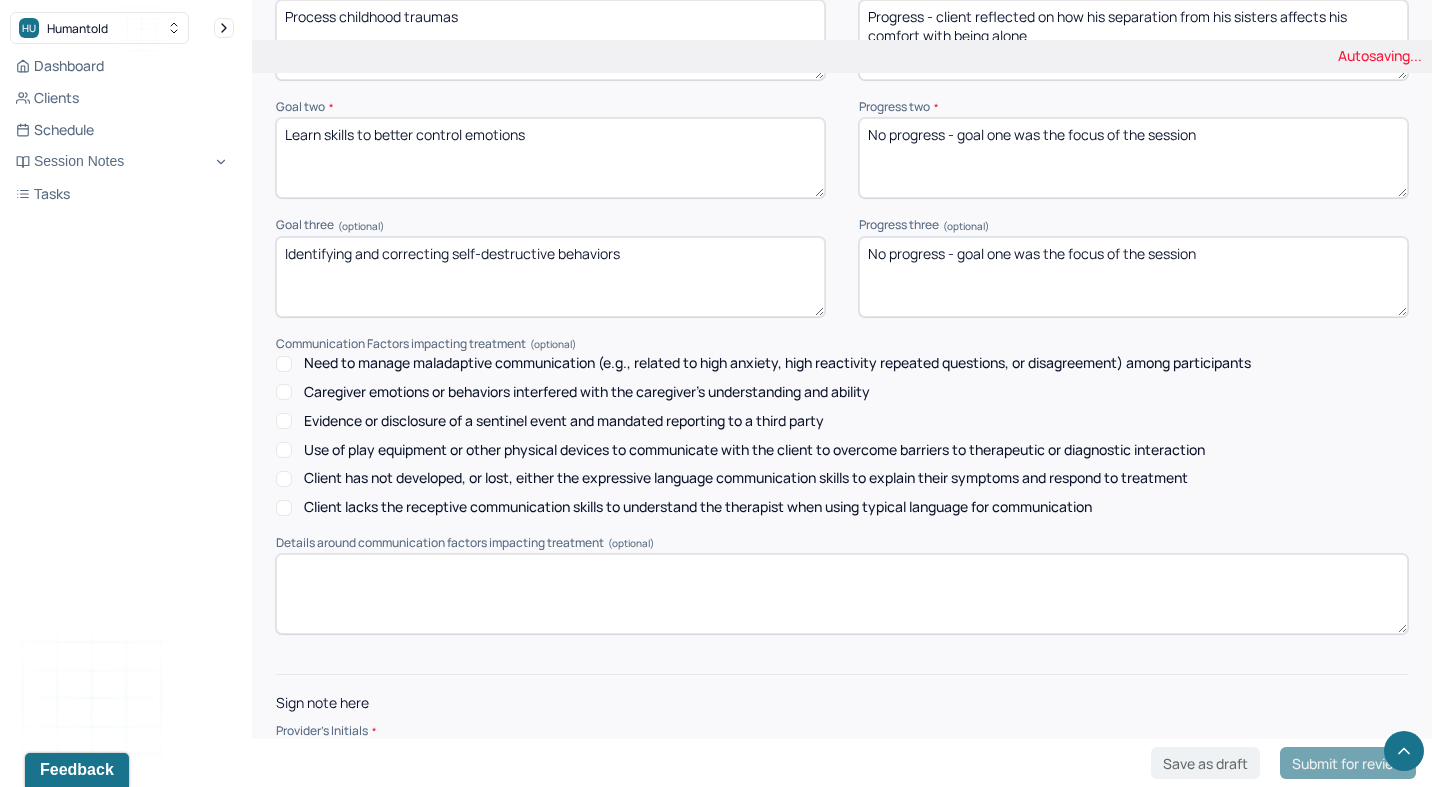type on "MD" 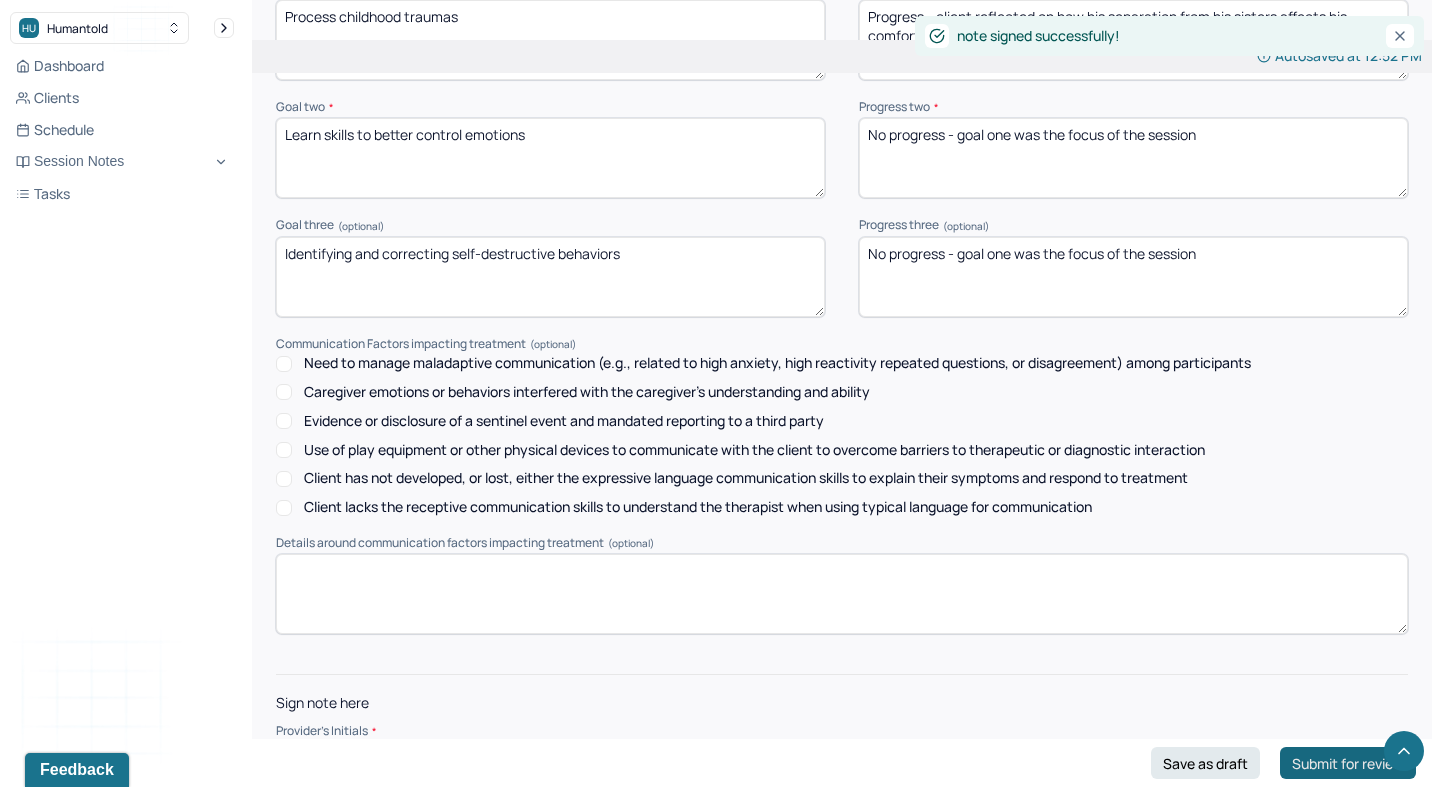 scroll, scrollTop: 0, scrollLeft: 0, axis: both 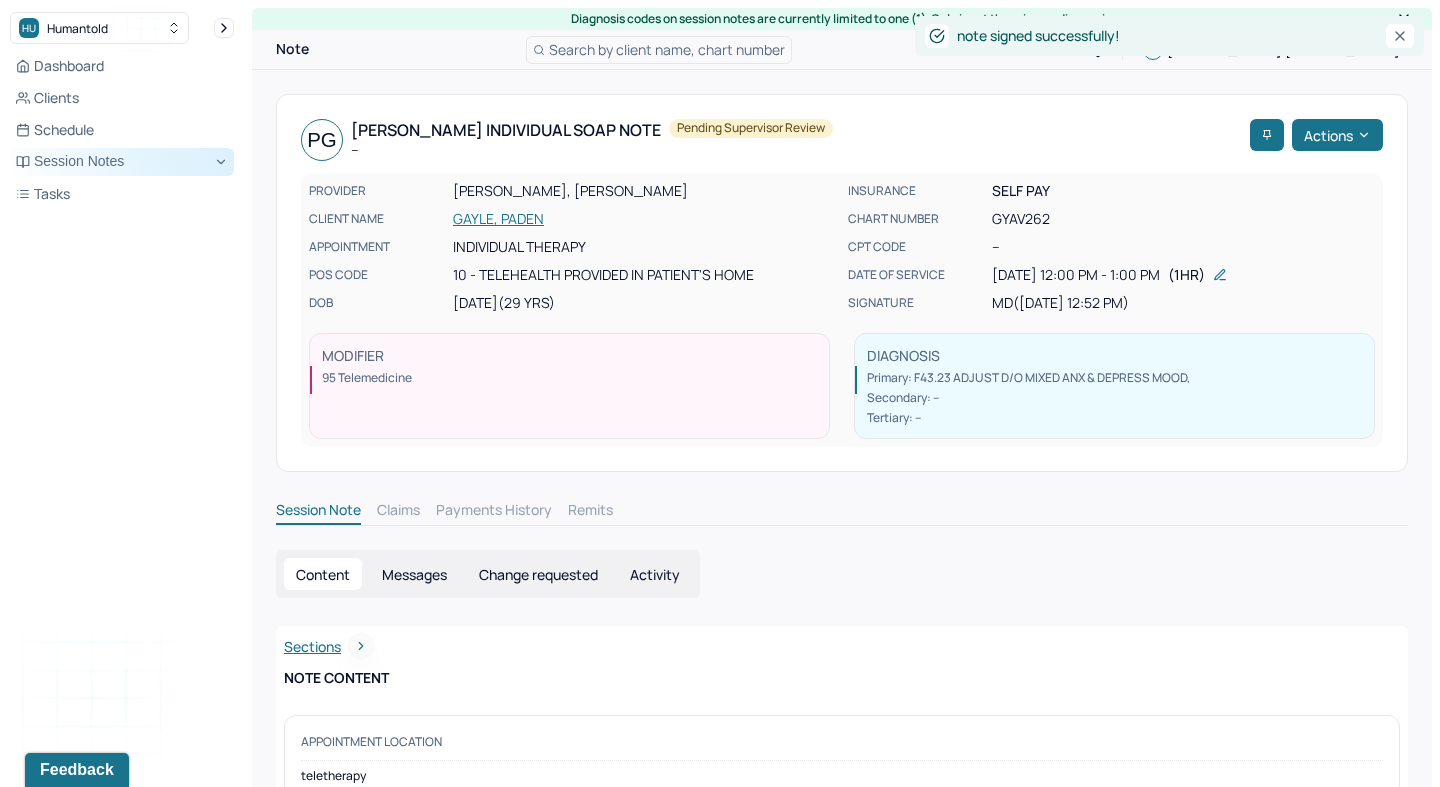 click on "Session Notes" at bounding box center (122, 162) 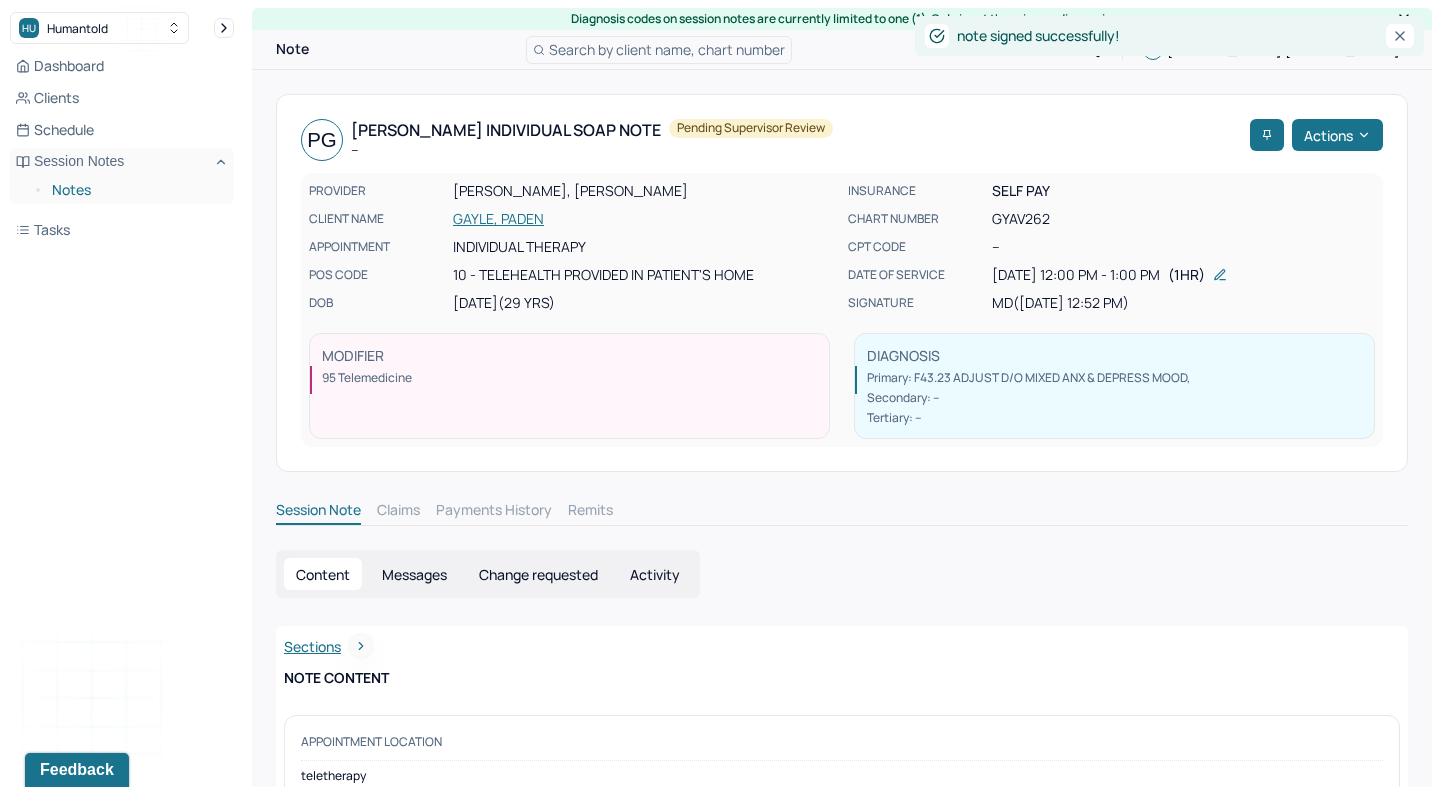 click on "Notes" at bounding box center [135, 190] 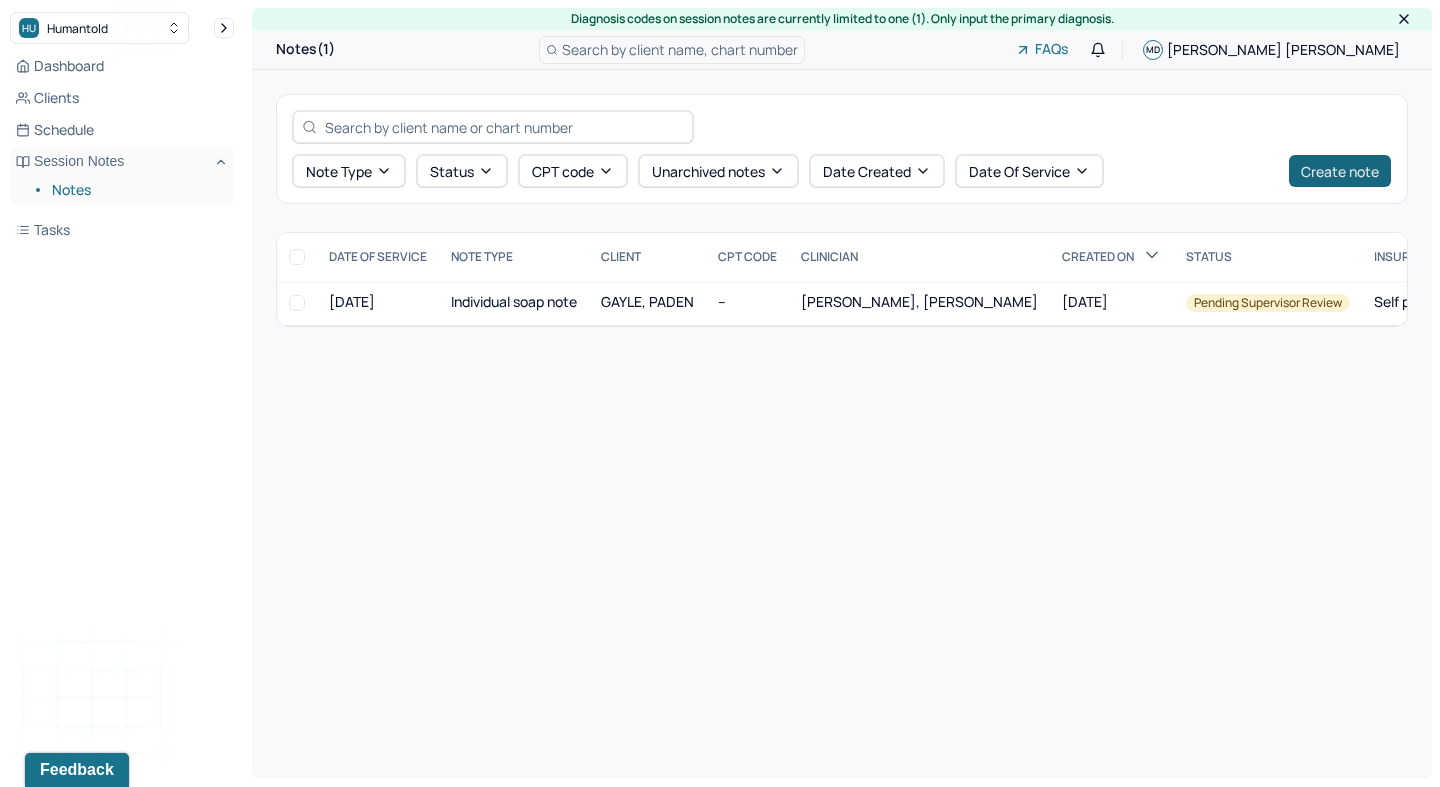 click on "Create note" at bounding box center (1340, 171) 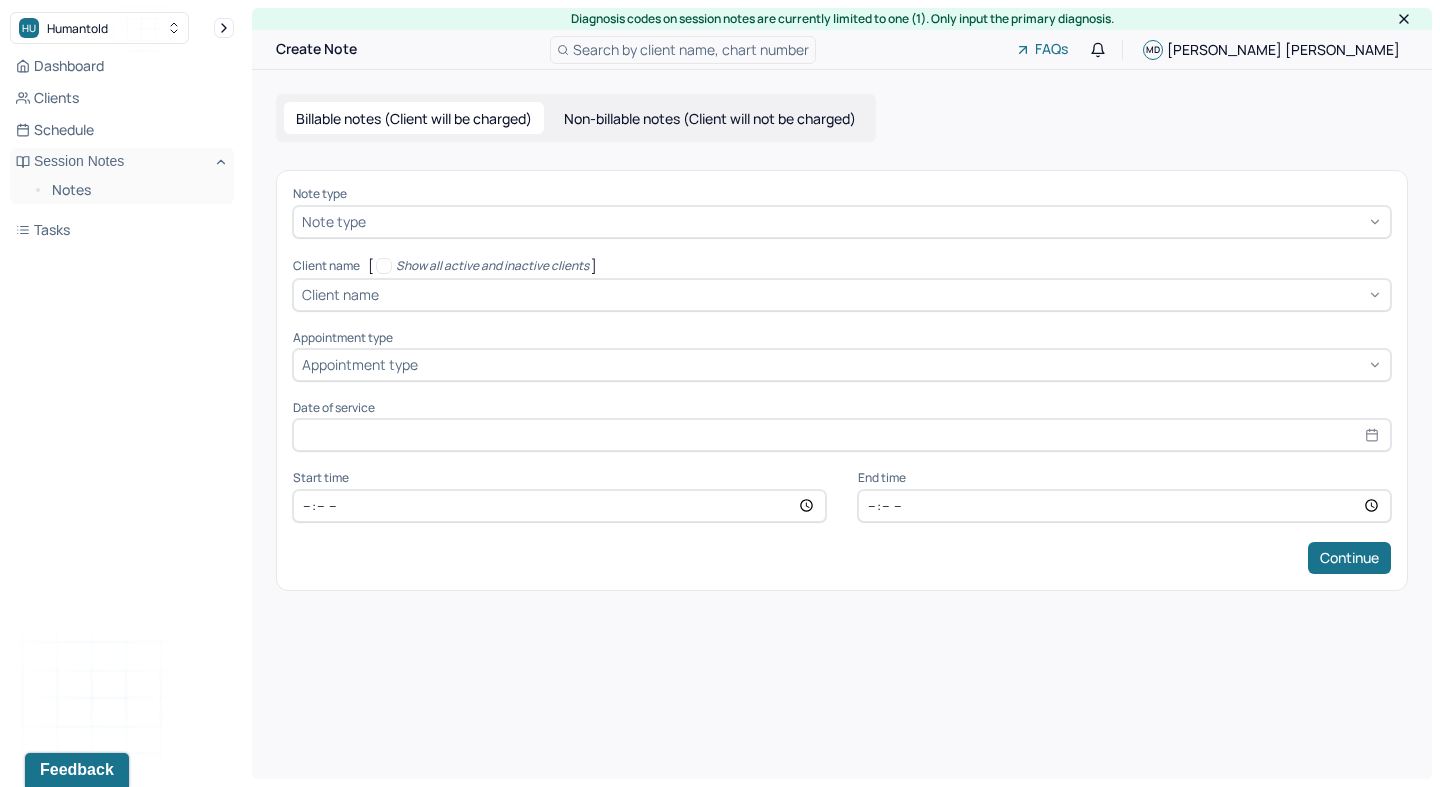 click at bounding box center (876, 221) 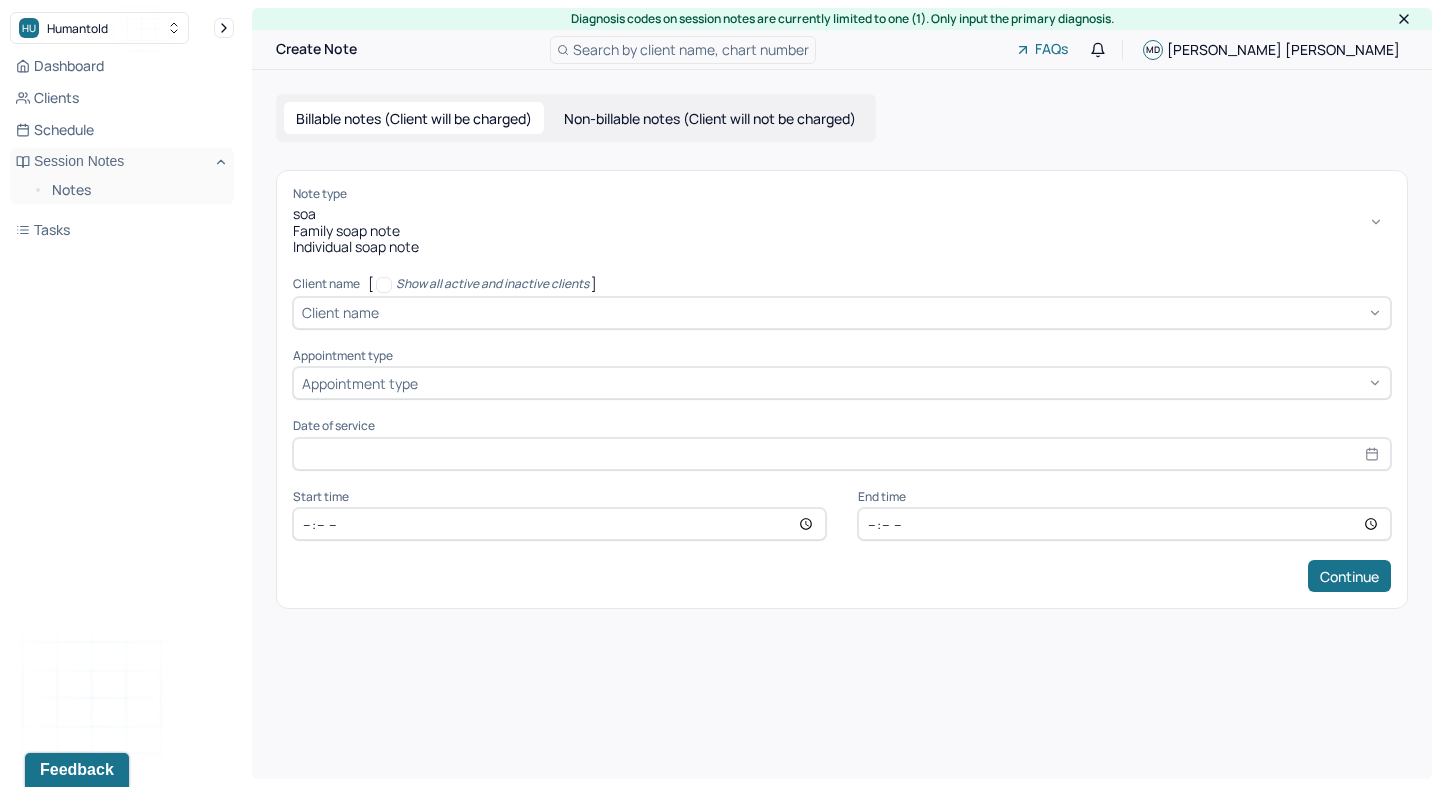 type on "soap" 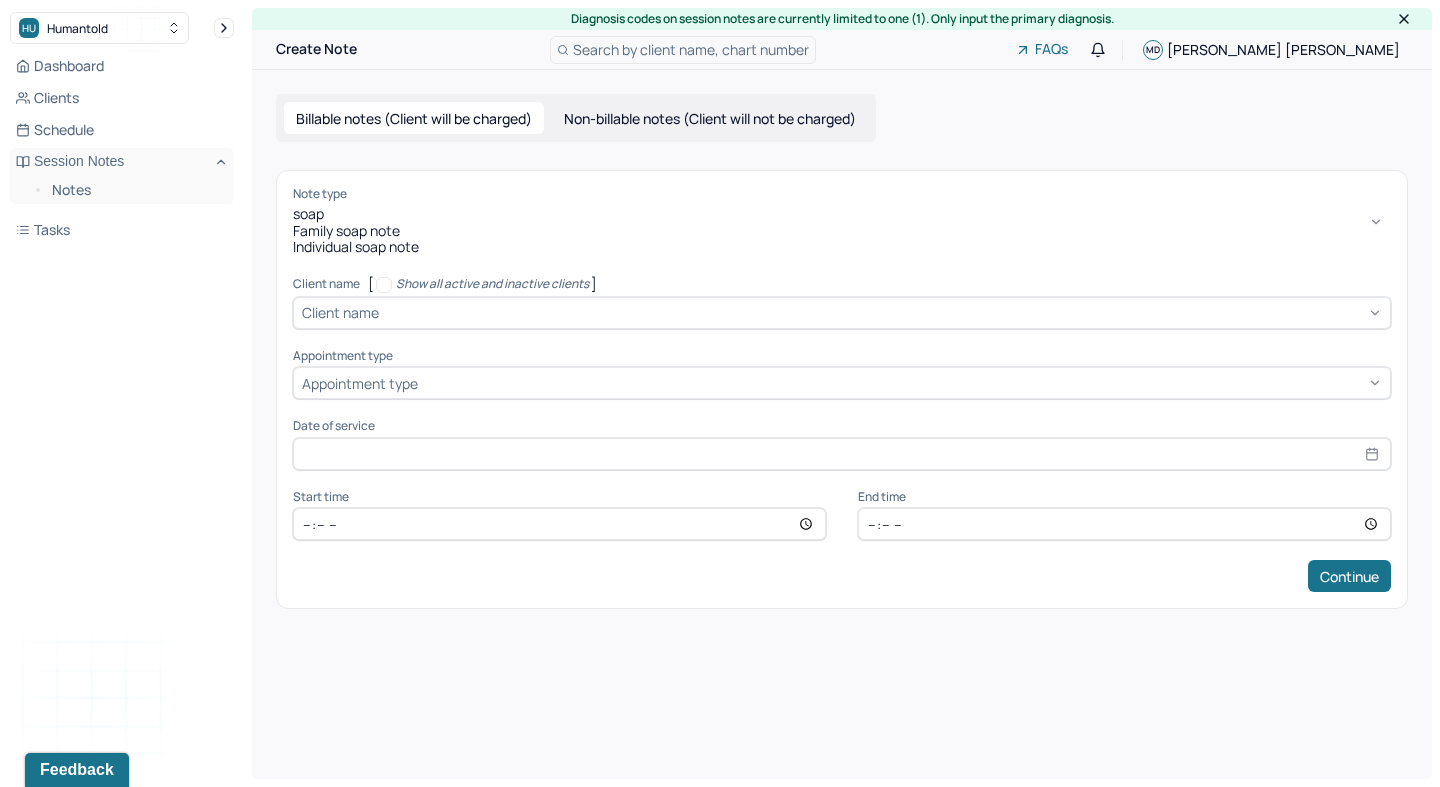 click on "Individual soap note" at bounding box center [842, 247] 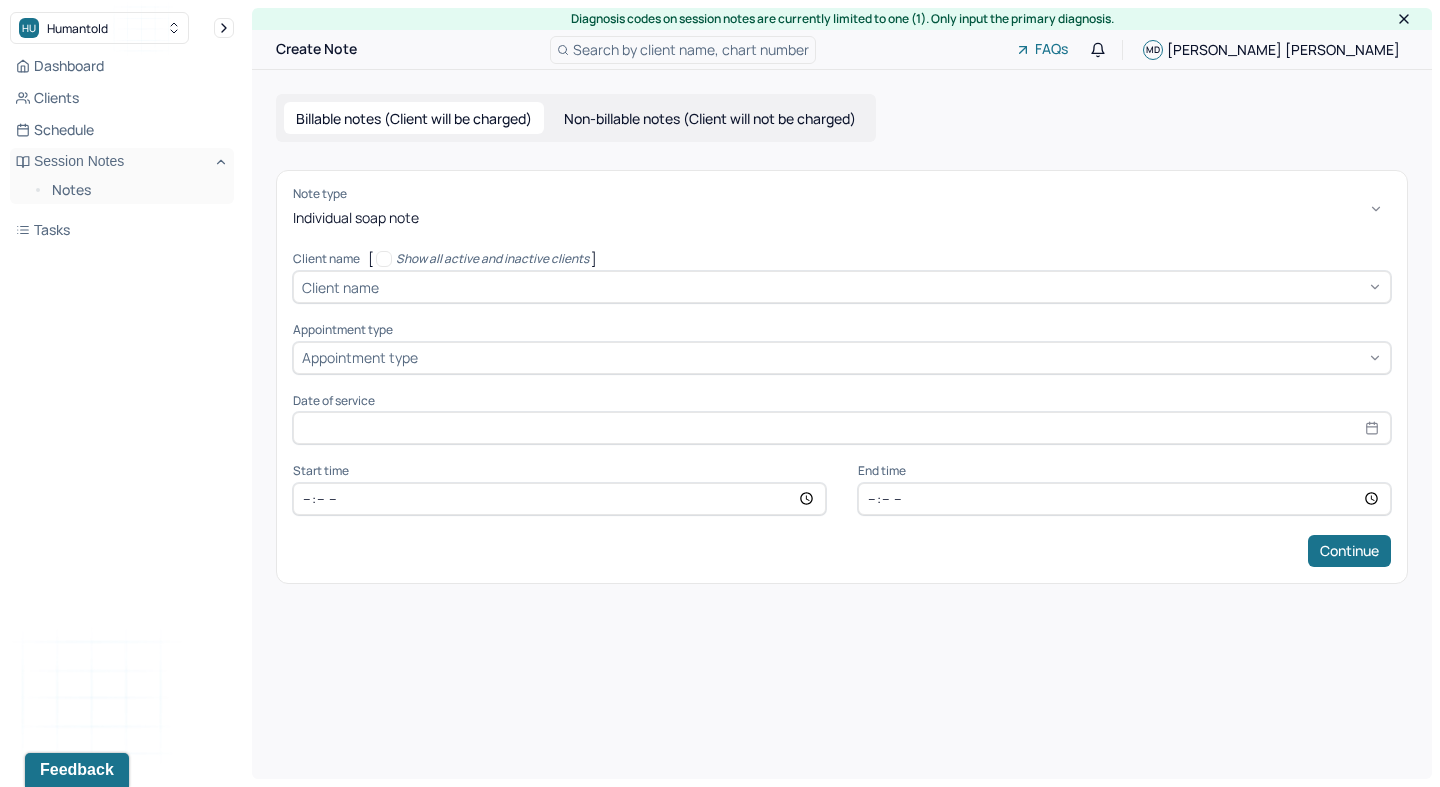 click at bounding box center [882, 287] 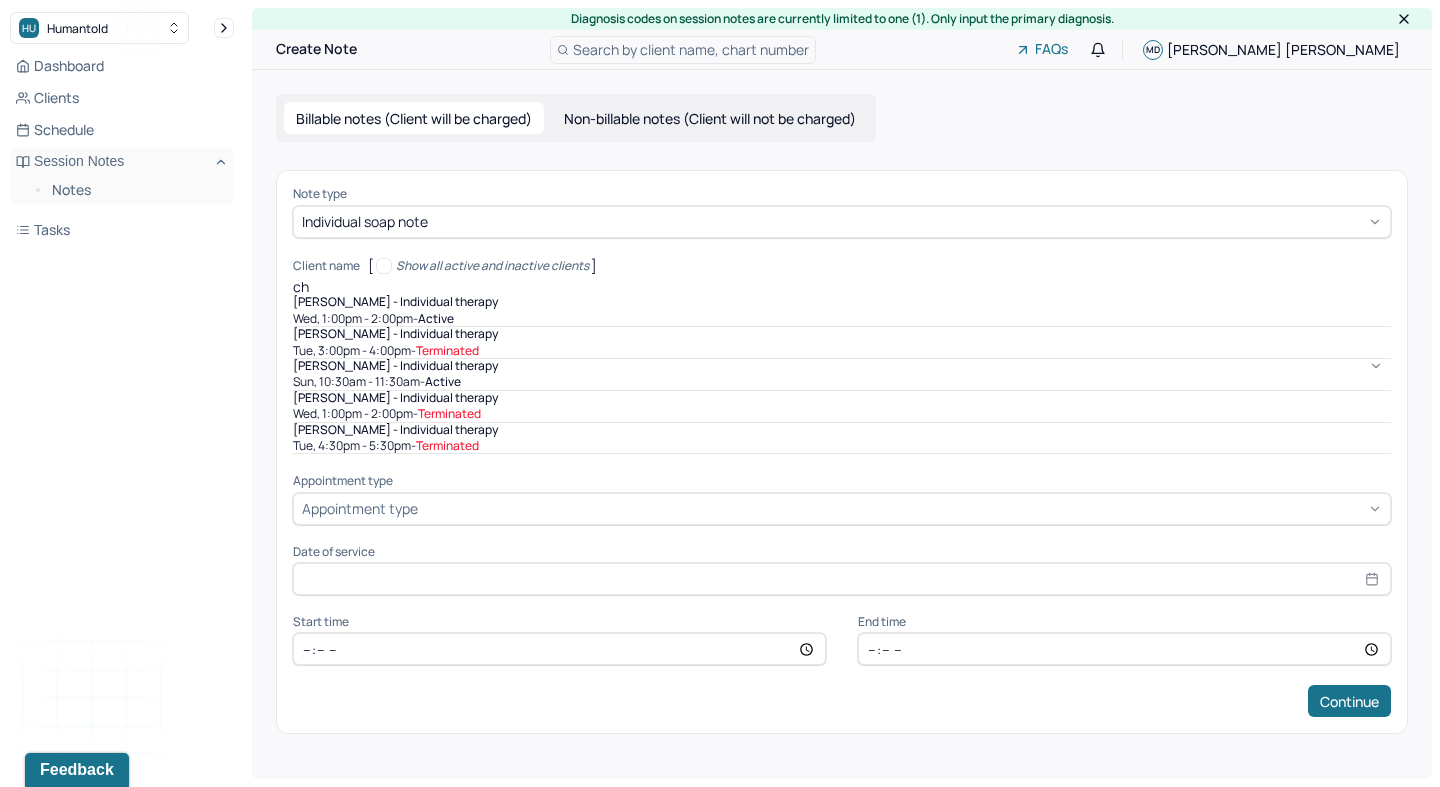 type on "chr" 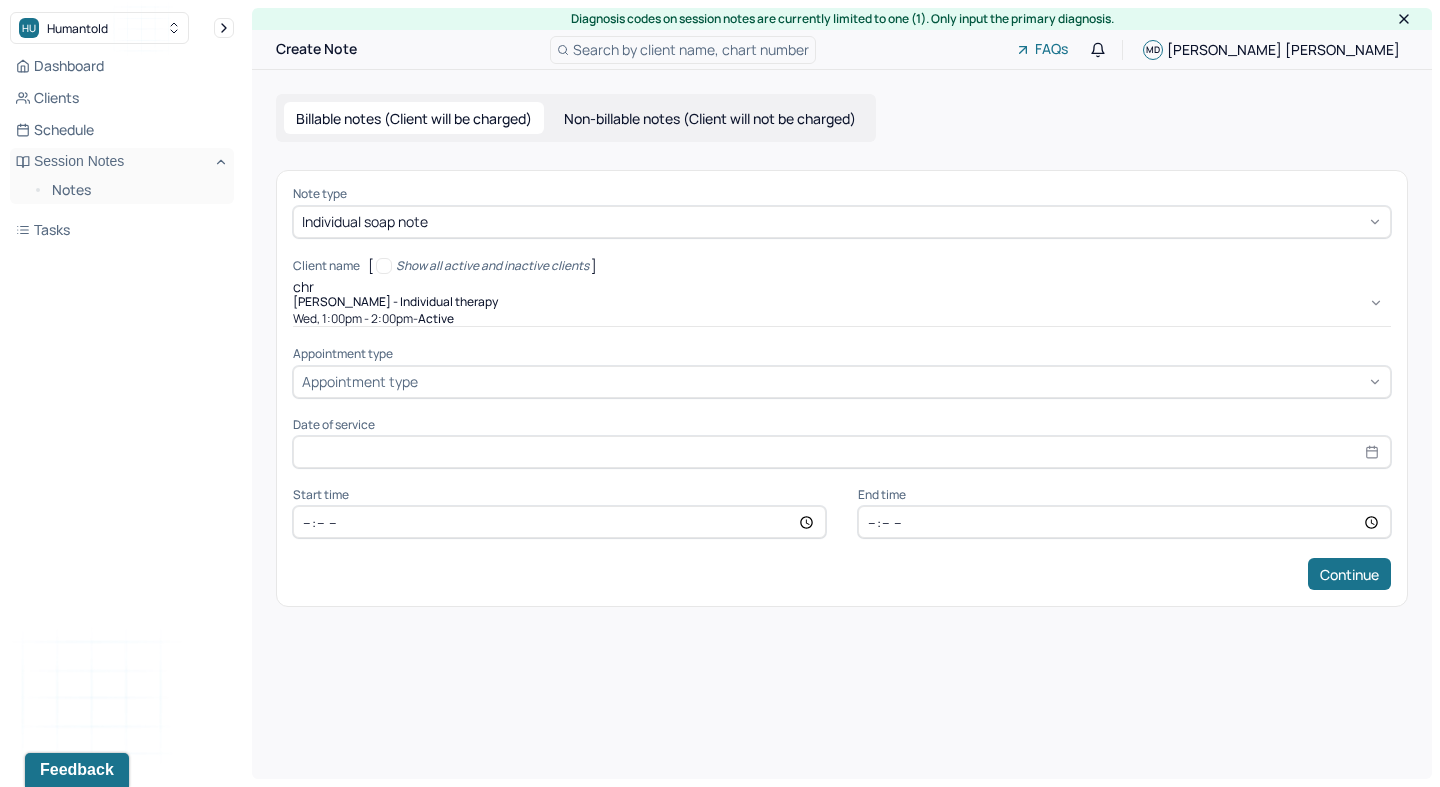 click on "active" at bounding box center [436, 319] 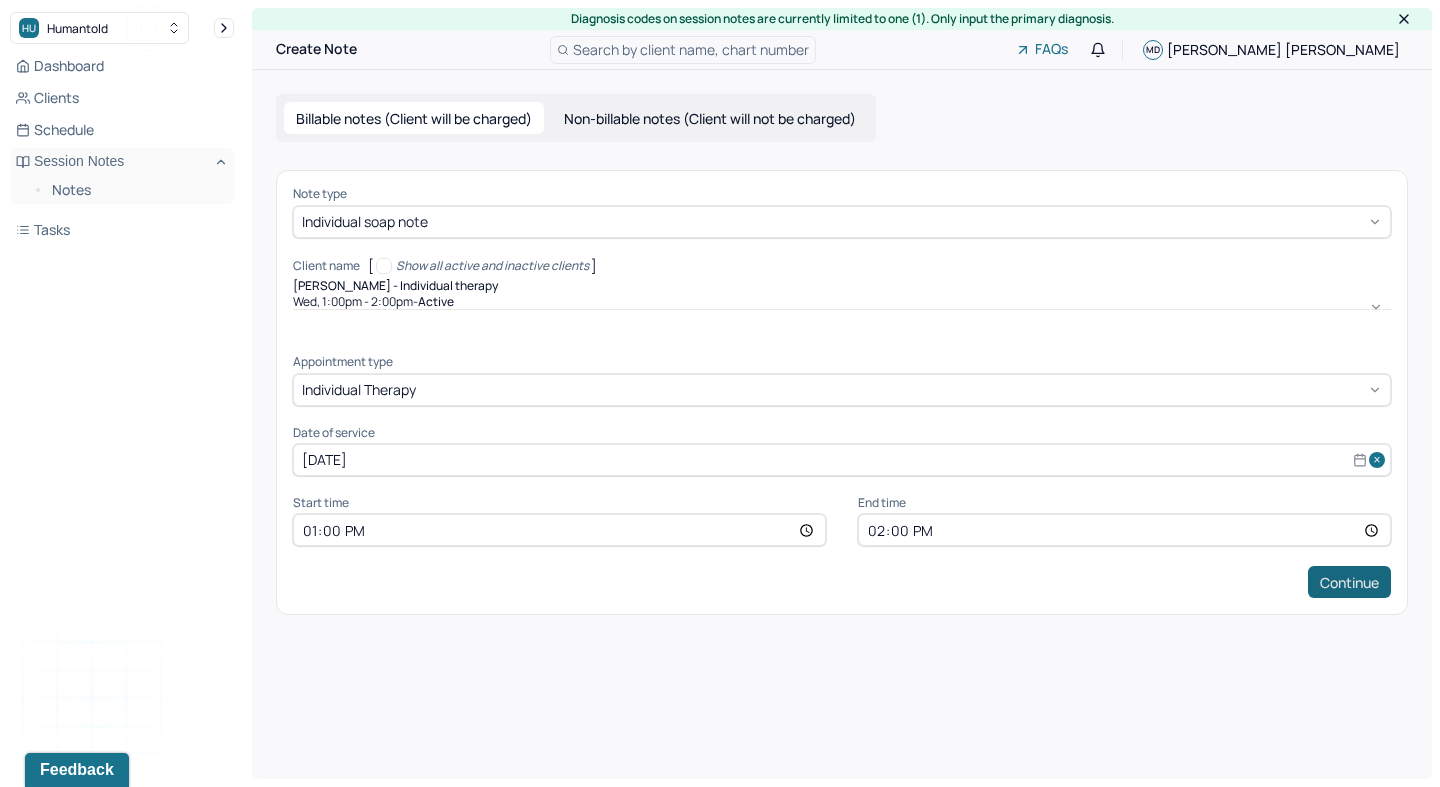 click on "Continue" at bounding box center [1349, 582] 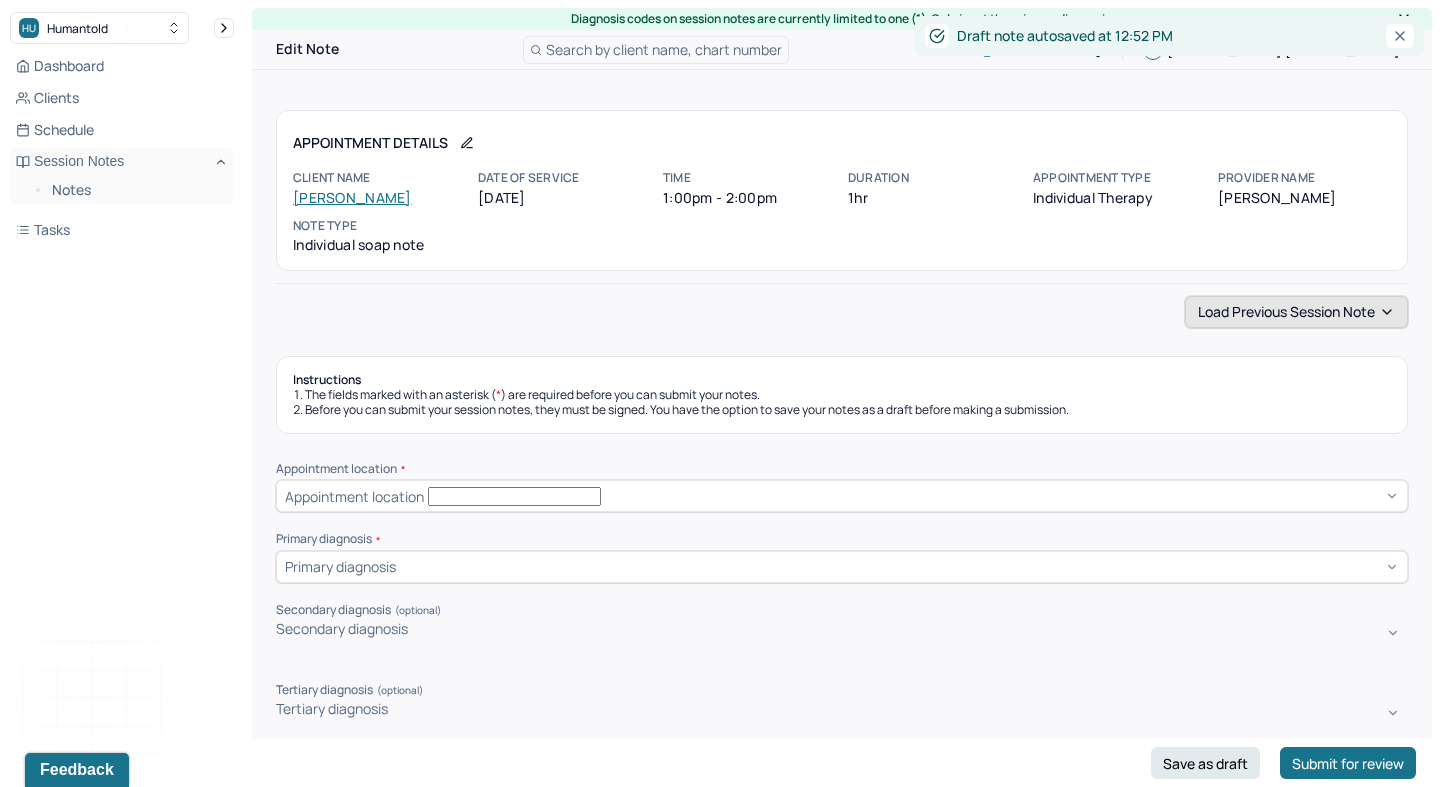click on "Load previous session note" at bounding box center [1296, 312] 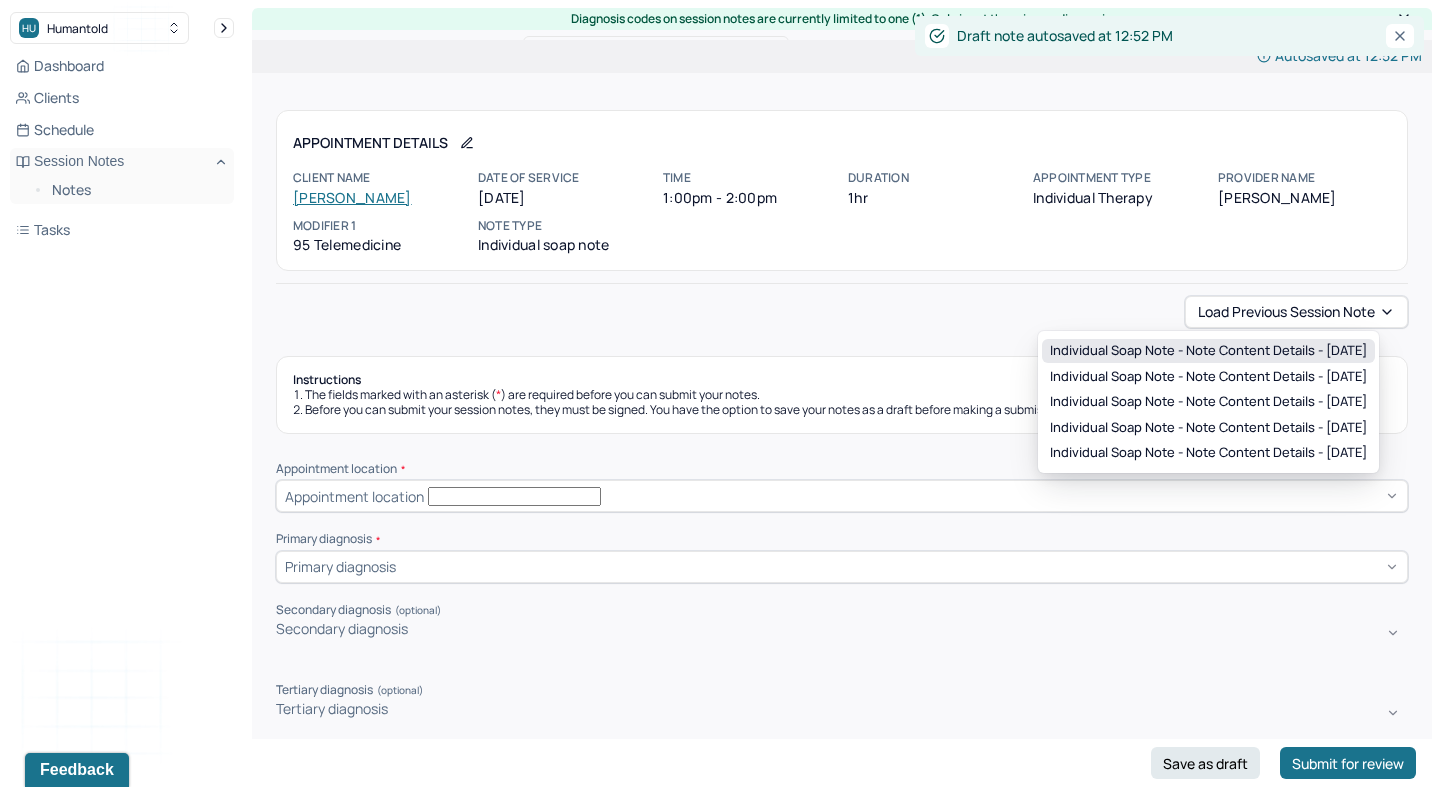 click on "Individual soap note   - Note content Details -   [DATE]" at bounding box center [1208, 351] 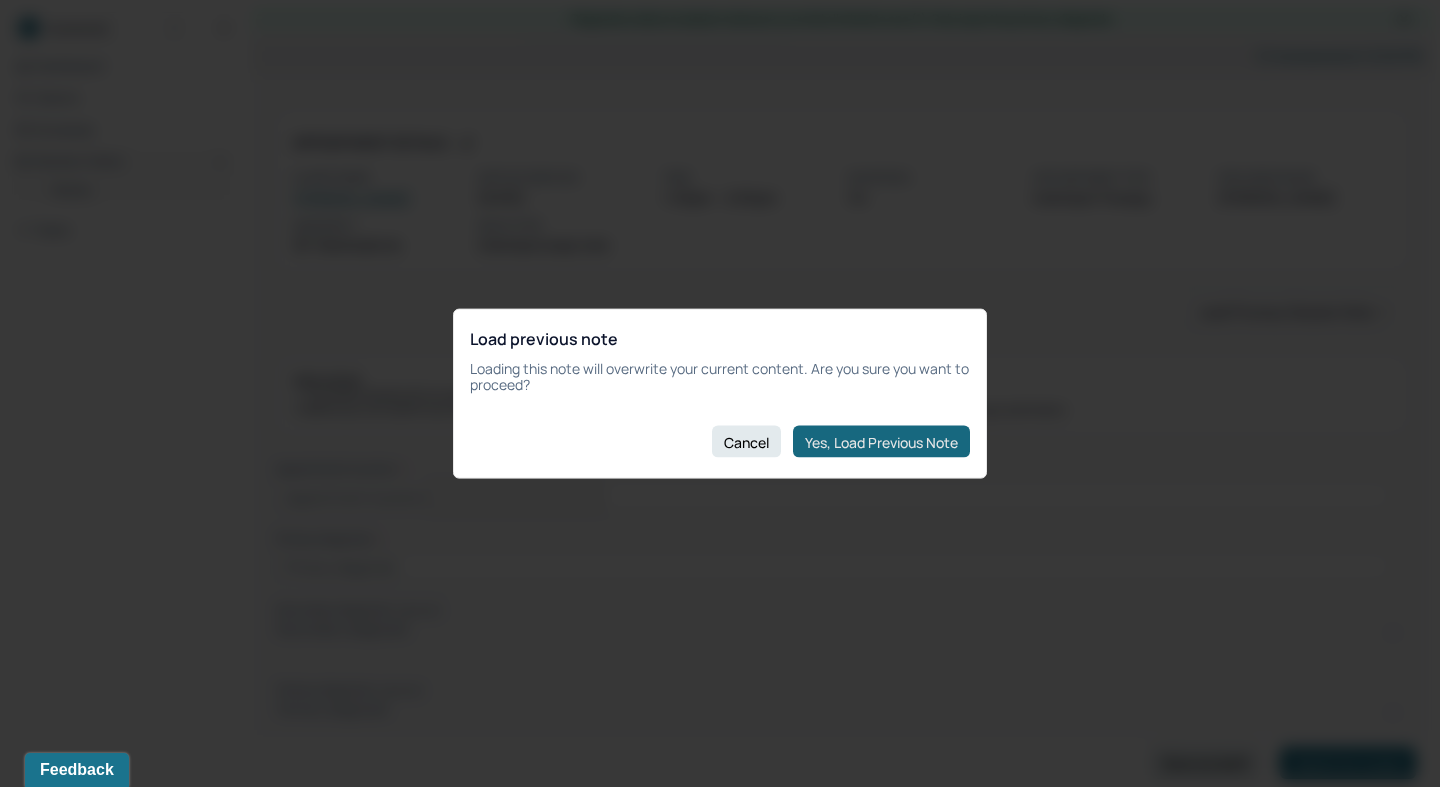 click on "Yes, Load Previous Note" at bounding box center (881, 442) 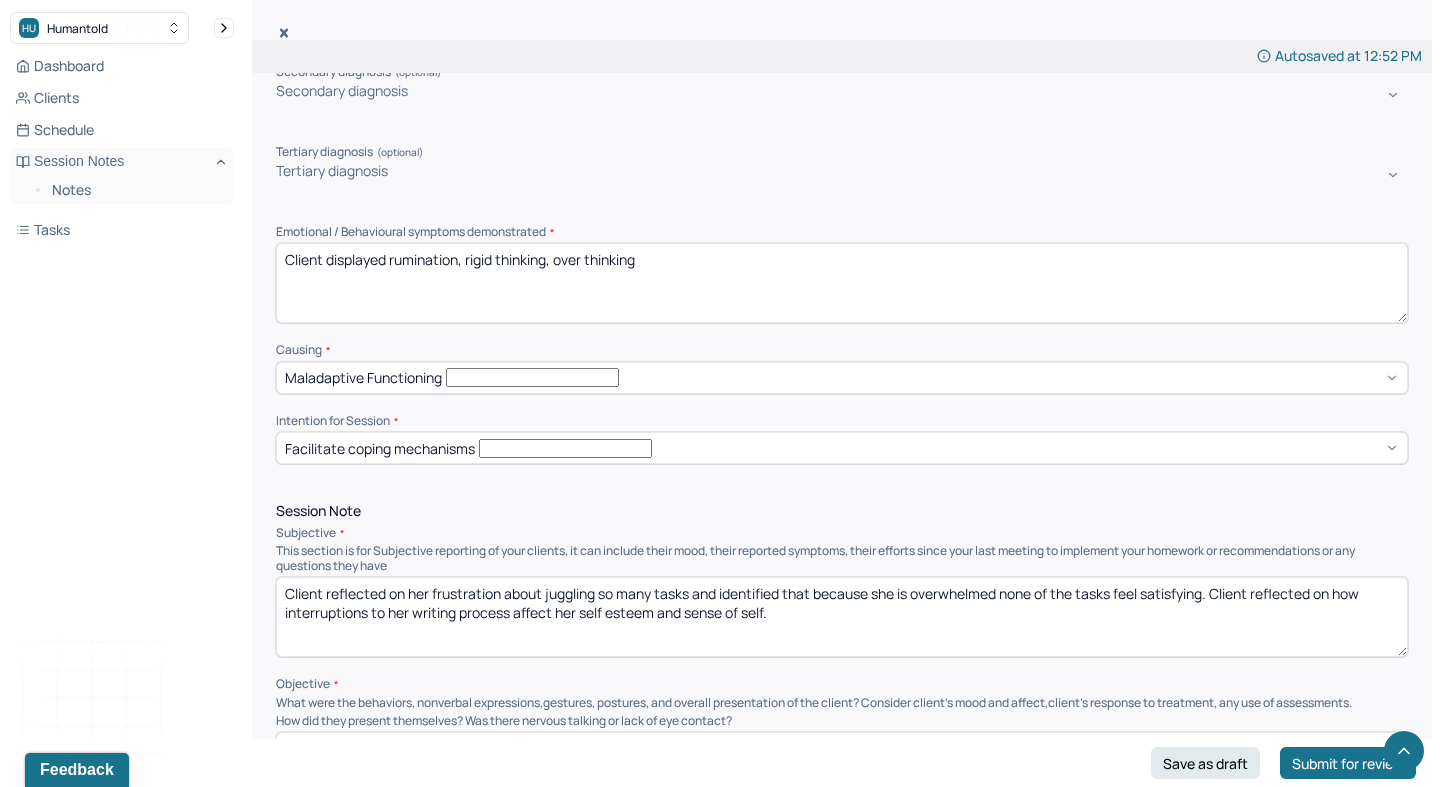 scroll, scrollTop: 817, scrollLeft: 0, axis: vertical 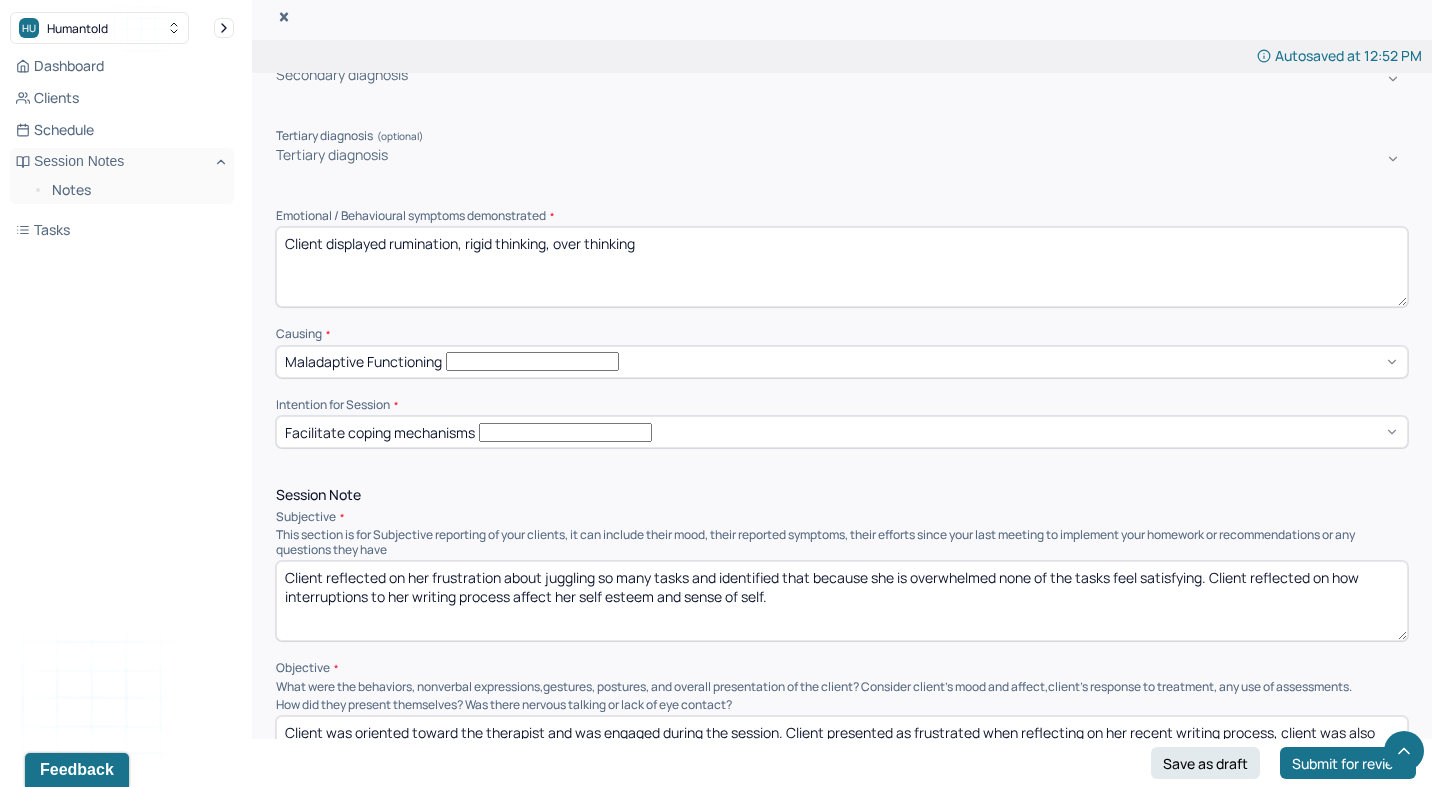 click on "Client reflected on her frustration about juggling so many tasks and identified that because she is overwhelmed none of the tasks feel satisfying. Client reflected on how interruptions to her writing process affect her self esteem and sense of self." at bounding box center [842, 601] 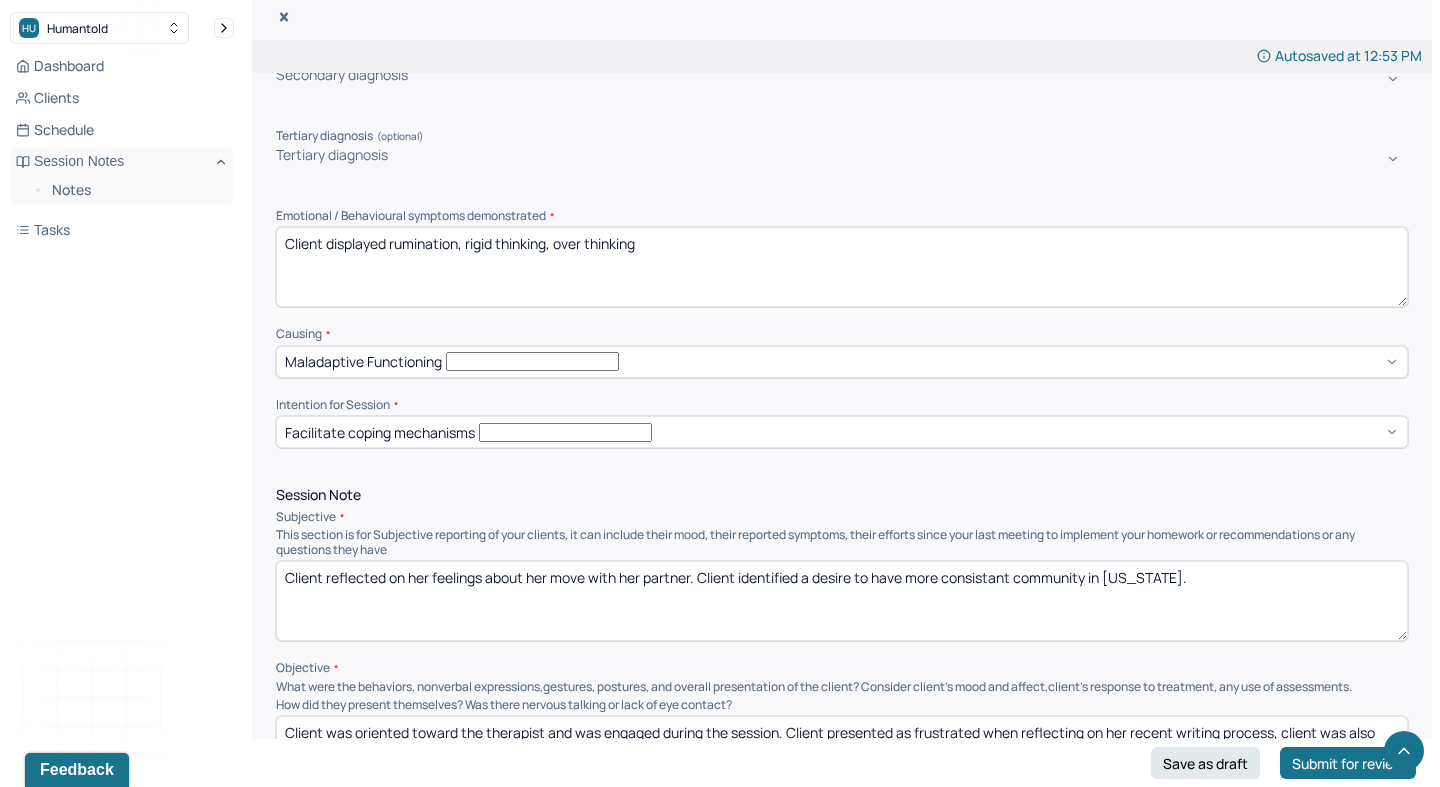 click on "Client reflected on her feelings about her move with her partner. Client identified a desire to have more consistant community in [US_STATE]." at bounding box center (842, 601) 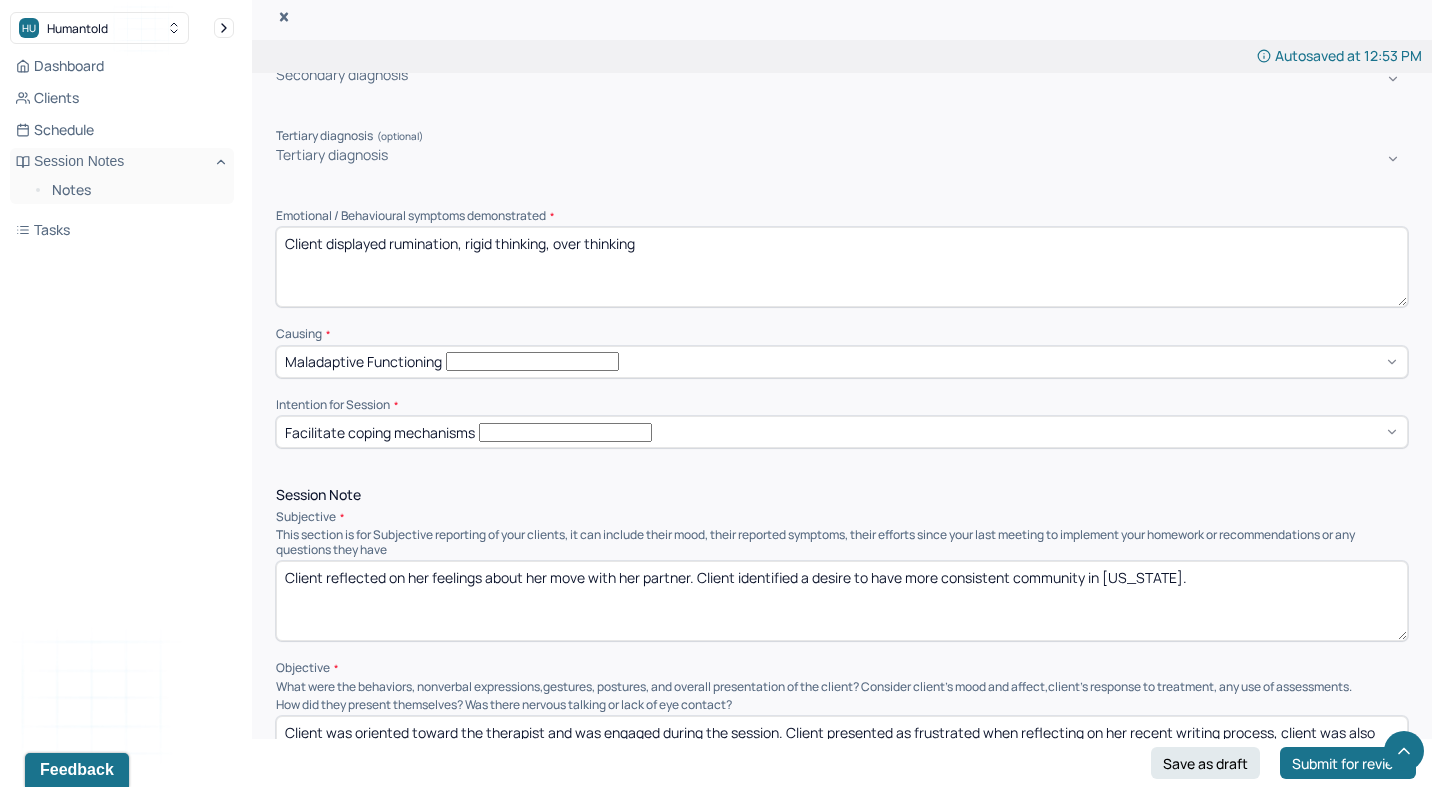 click on "Client reflected on her feelings about her move with her partner. Client identified a desire to have more consistant community in [US_STATE]." at bounding box center (842, 601) 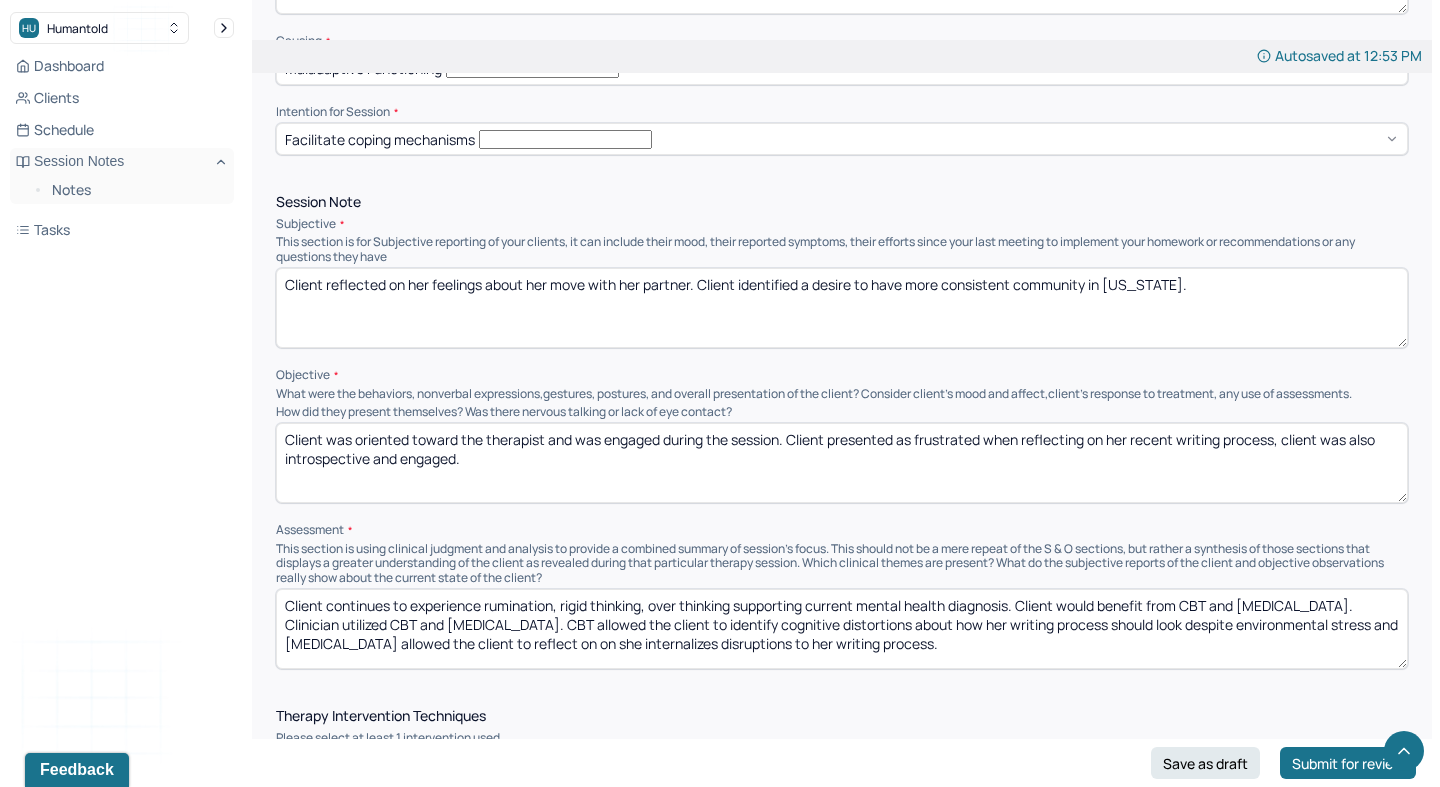 scroll, scrollTop: 1117, scrollLeft: 0, axis: vertical 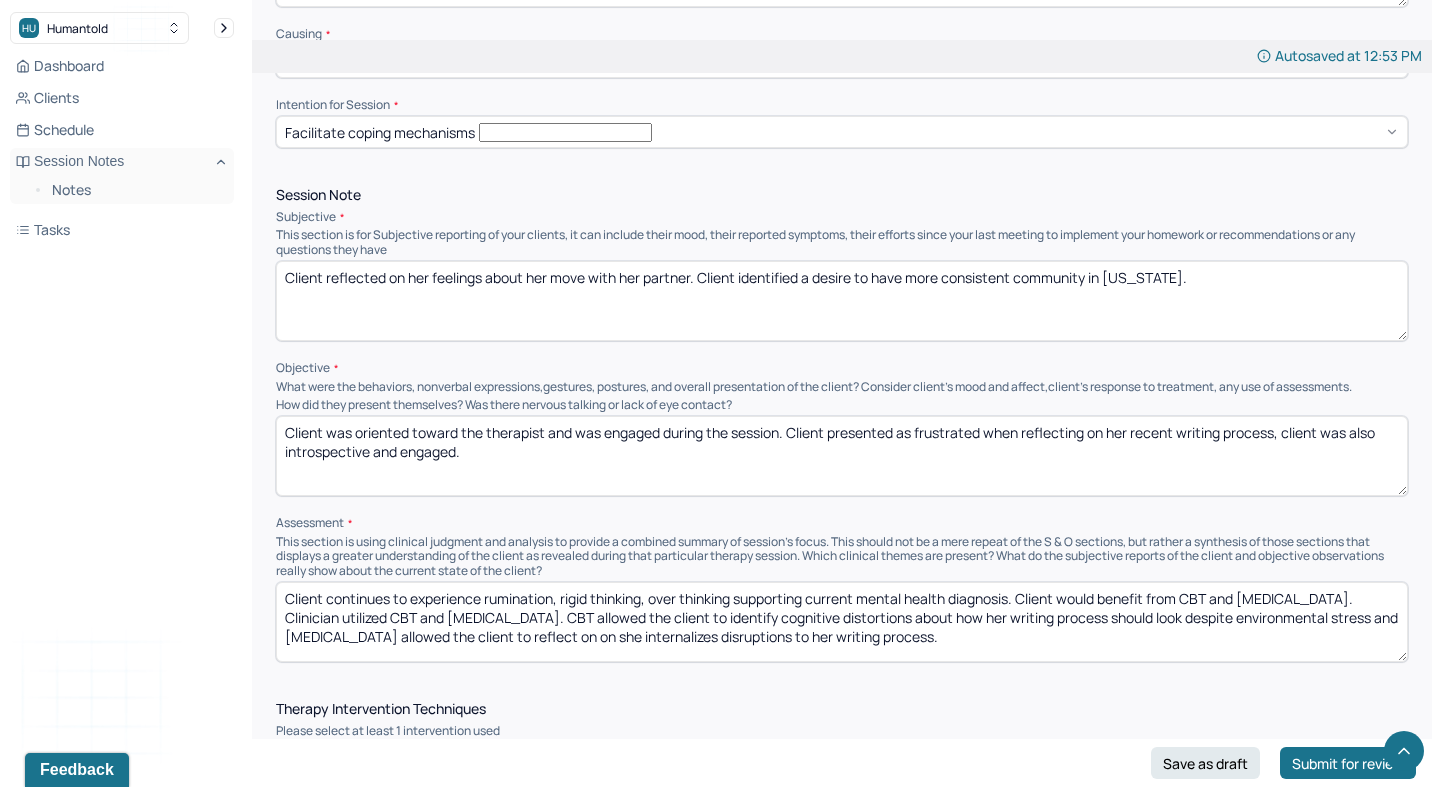 type on "Client reflected on her feelings about her move with her partner. Client identified a desire to have more consistent community in [US_STATE]." 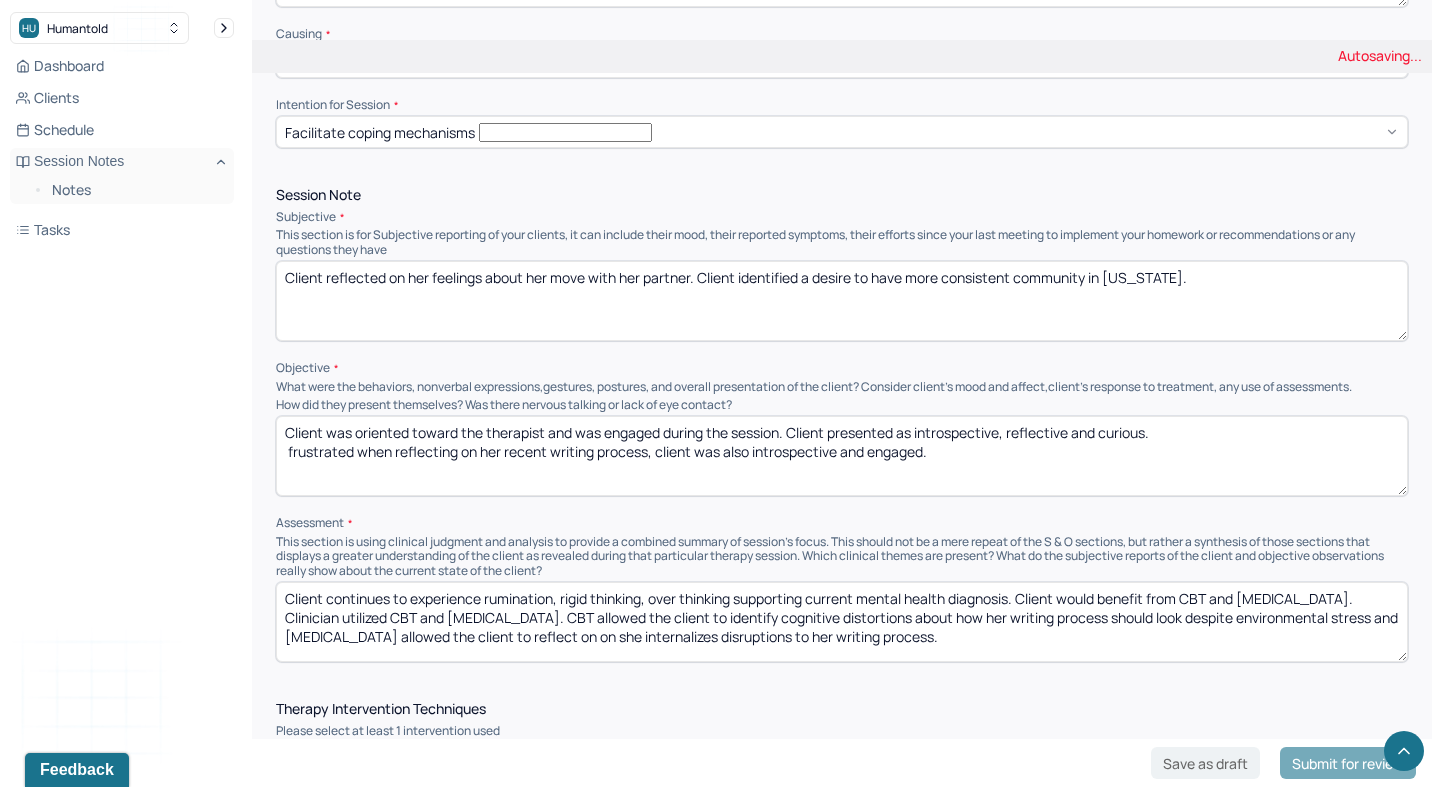 click on "Client was oriented toward the therapist and was engaged during the session. Client presented as frustrated when reflecting on her recent writing process, client was also introspective and engaged." at bounding box center (842, 456) 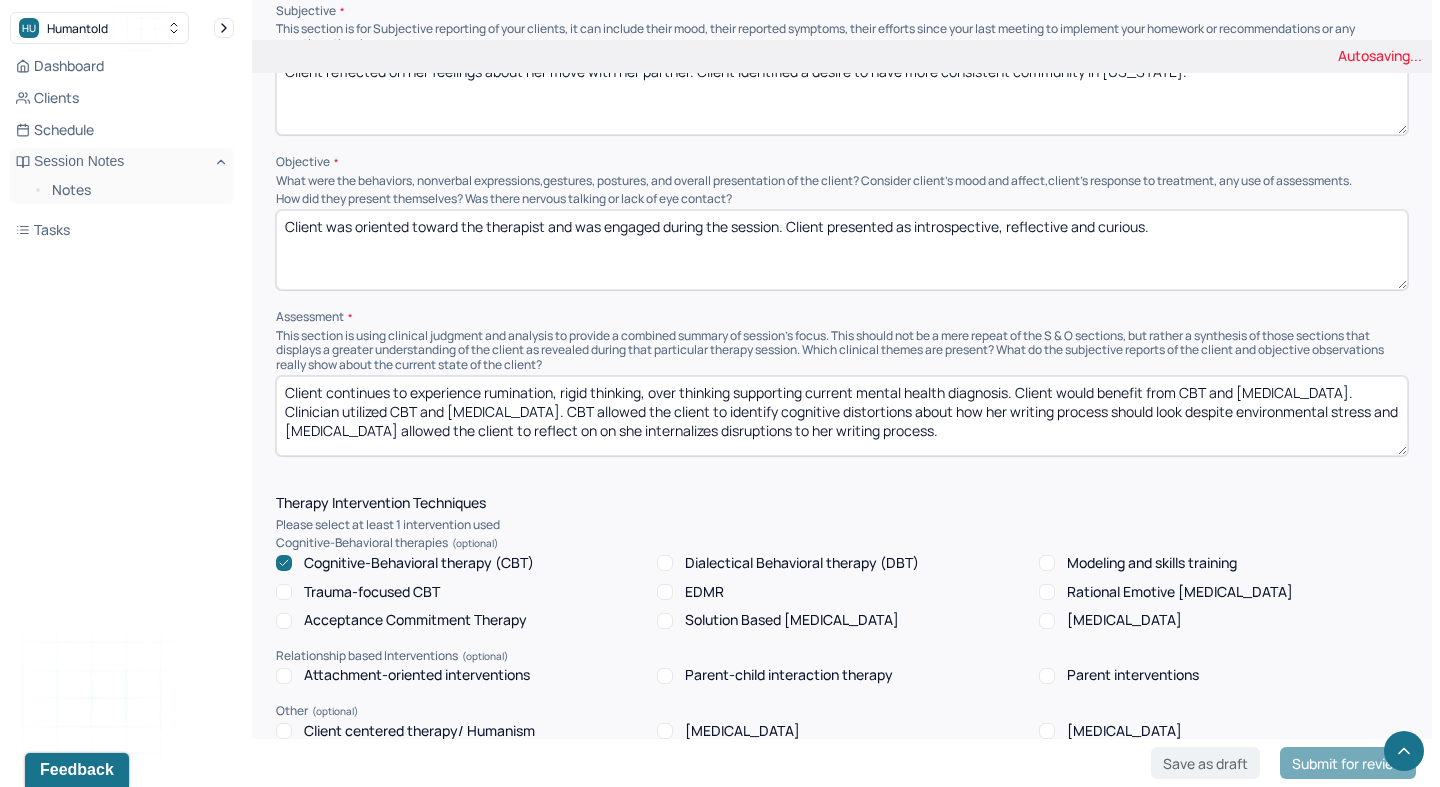 scroll, scrollTop: 1325, scrollLeft: 0, axis: vertical 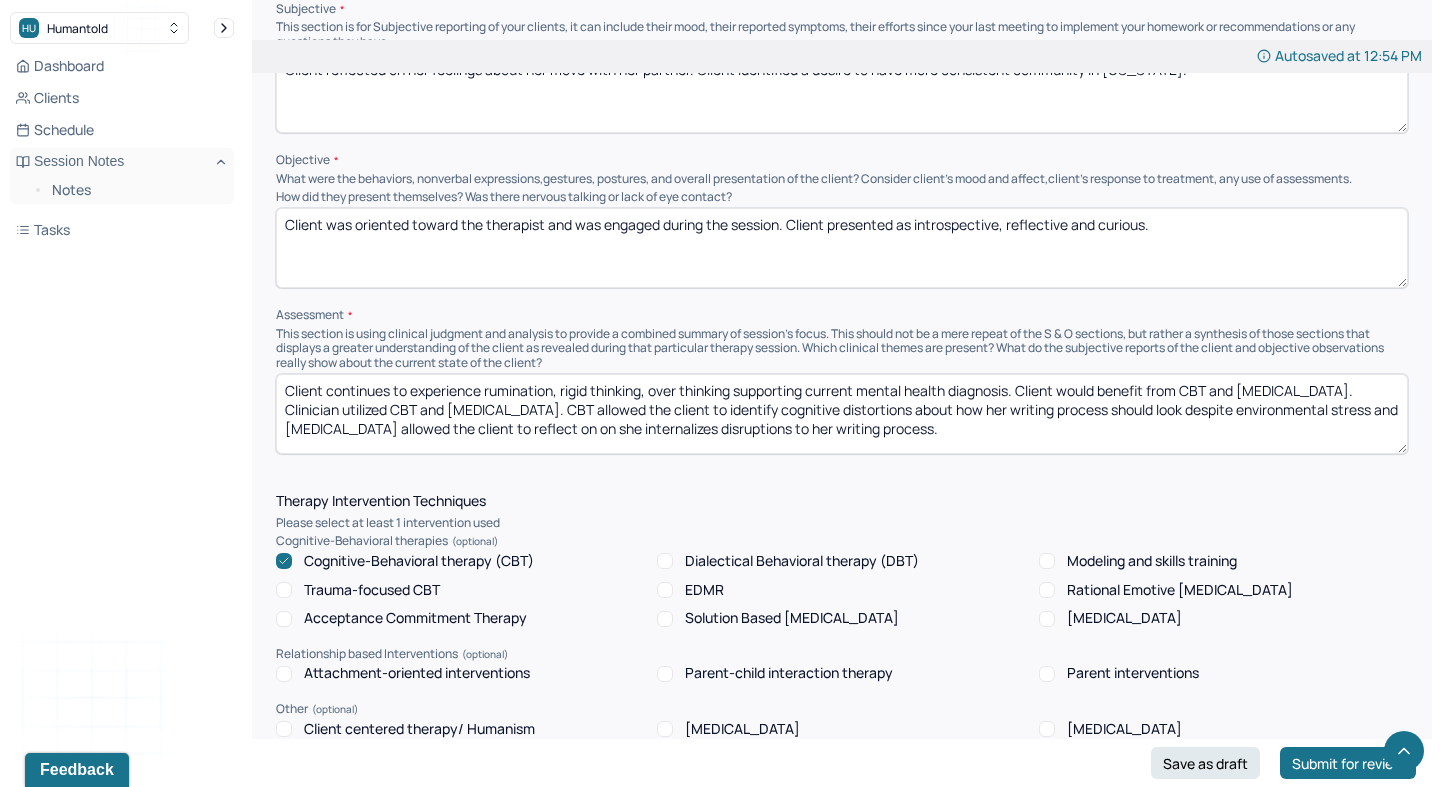 type on "Client was oriented toward the therapist and was engaged during the session. Client presented as introspective, reflective and curious." 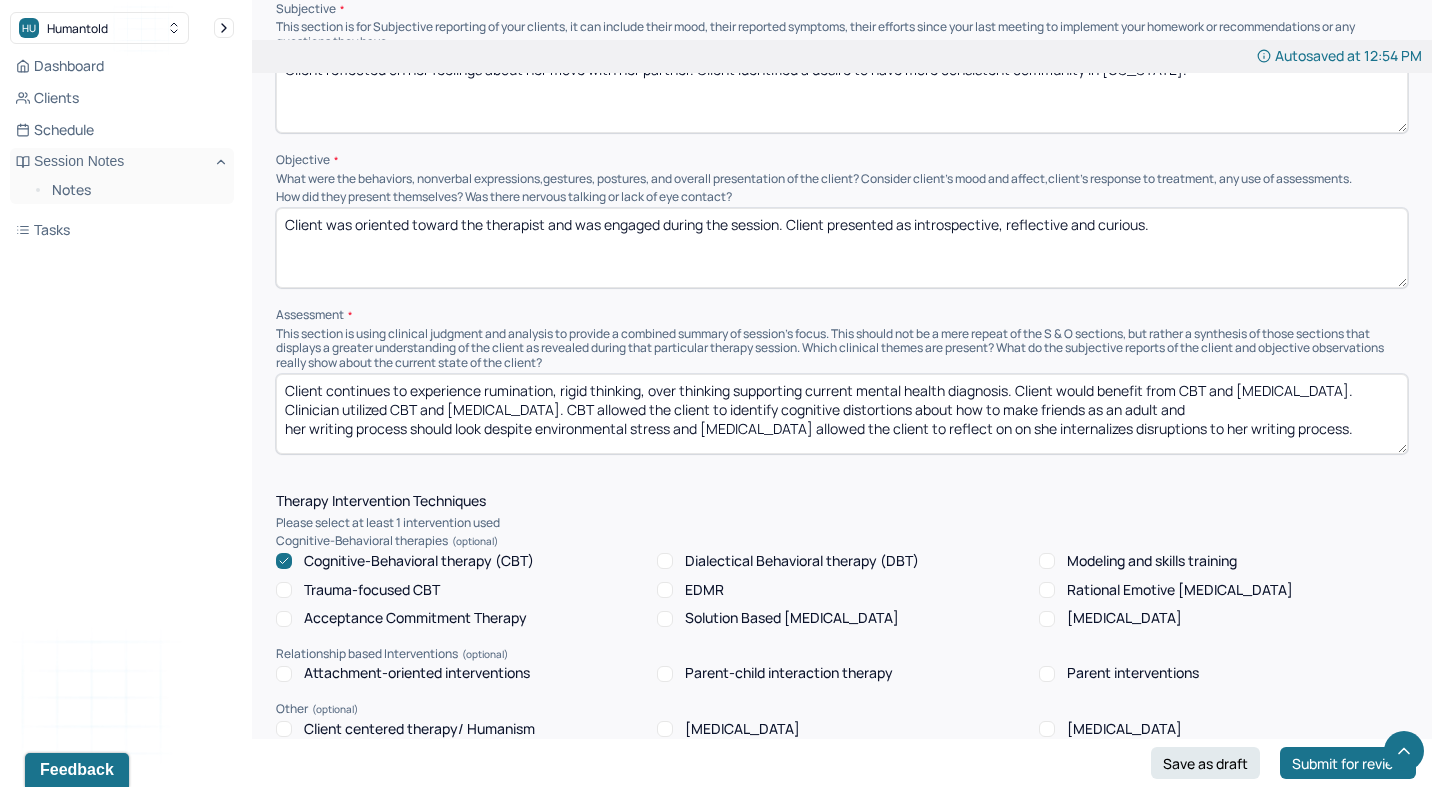 drag, startPoint x: 700, startPoint y: 367, endPoint x: 282, endPoint y: 370, distance: 418.01077 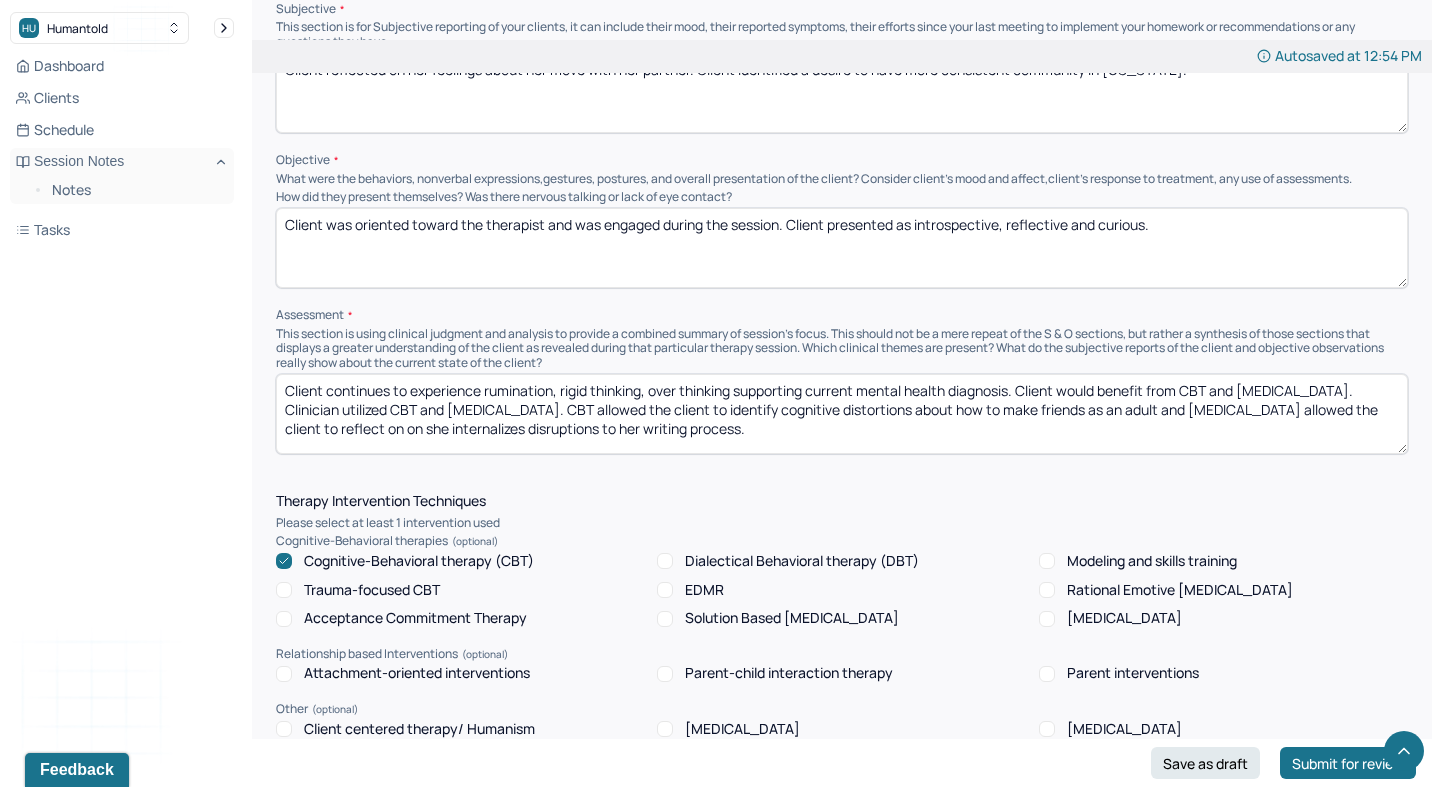 drag, startPoint x: 404, startPoint y: 369, endPoint x: 1074, endPoint y: 475, distance: 678.33325 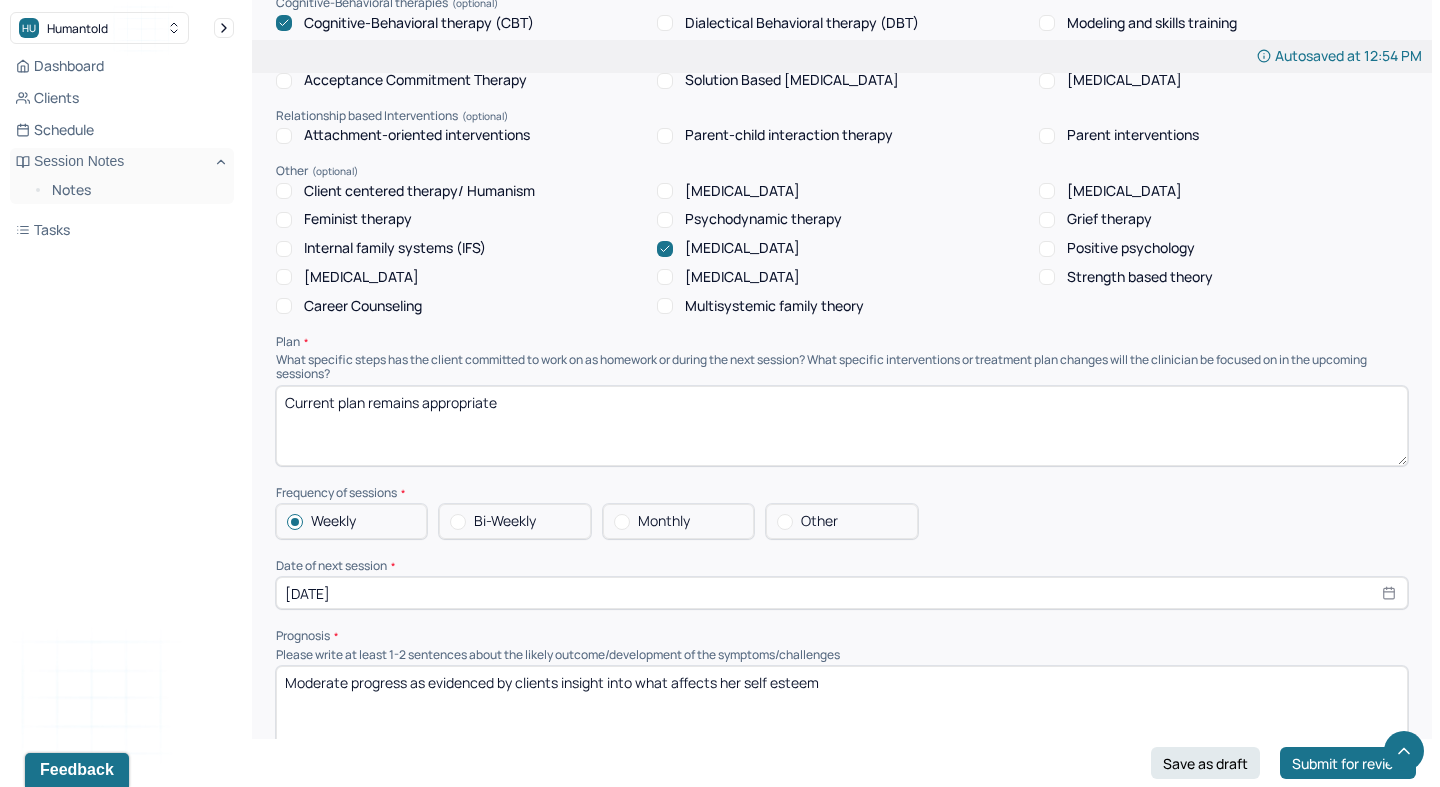scroll, scrollTop: 1865, scrollLeft: 0, axis: vertical 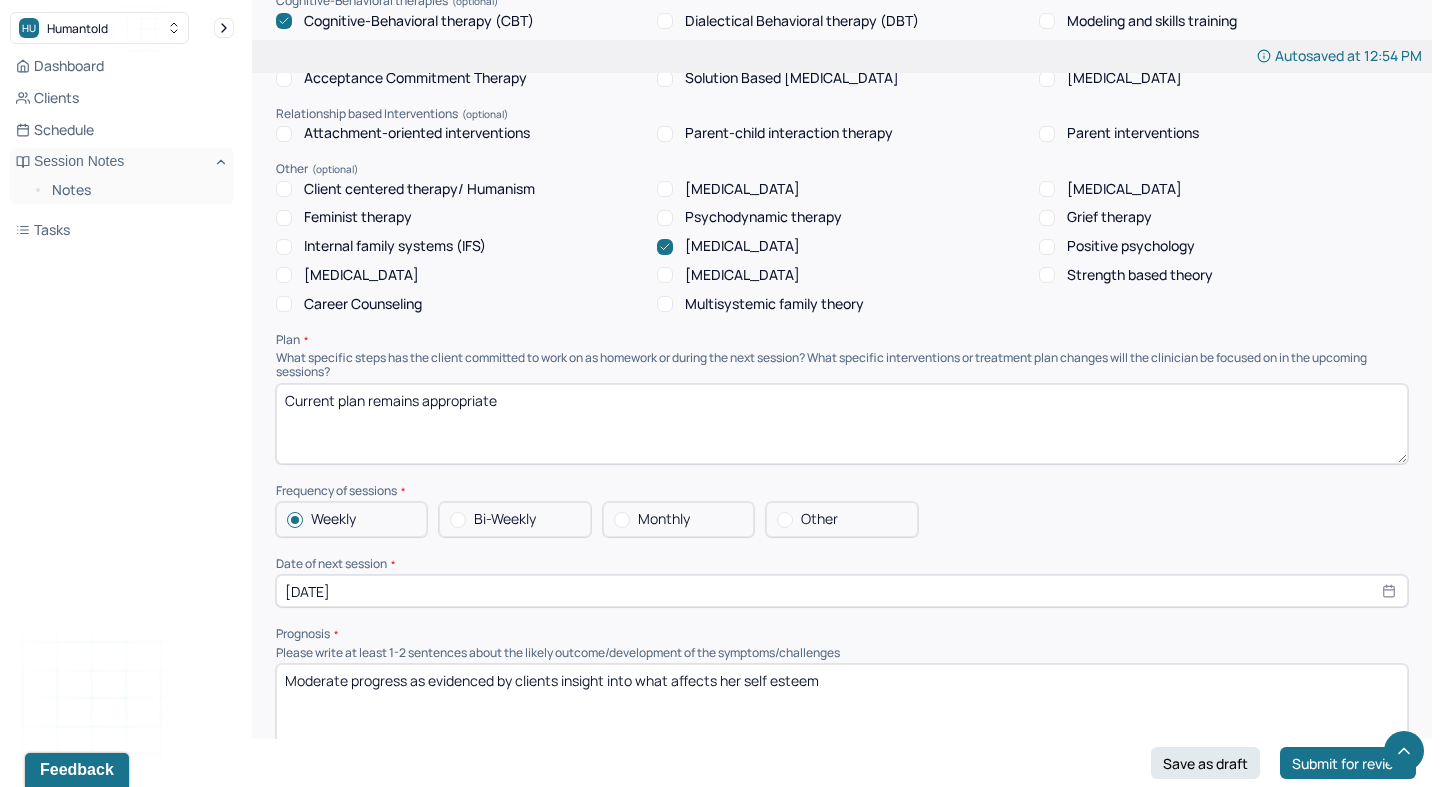 type on "Client continues to experience rumination, rigid thinking, over thinking supporting current mental health diagnosis. Client would benefit from CBT and [MEDICAL_DATA]. Clinician utilized CBT and [MEDICAL_DATA]. CBT allowed the client to identify cognitive distortions about how to make friends as an adult and [MEDICAL_DATA] allowed the client to reflect on her feelings about moving in with her partner and identify her desire for more community in [US_STATE]." 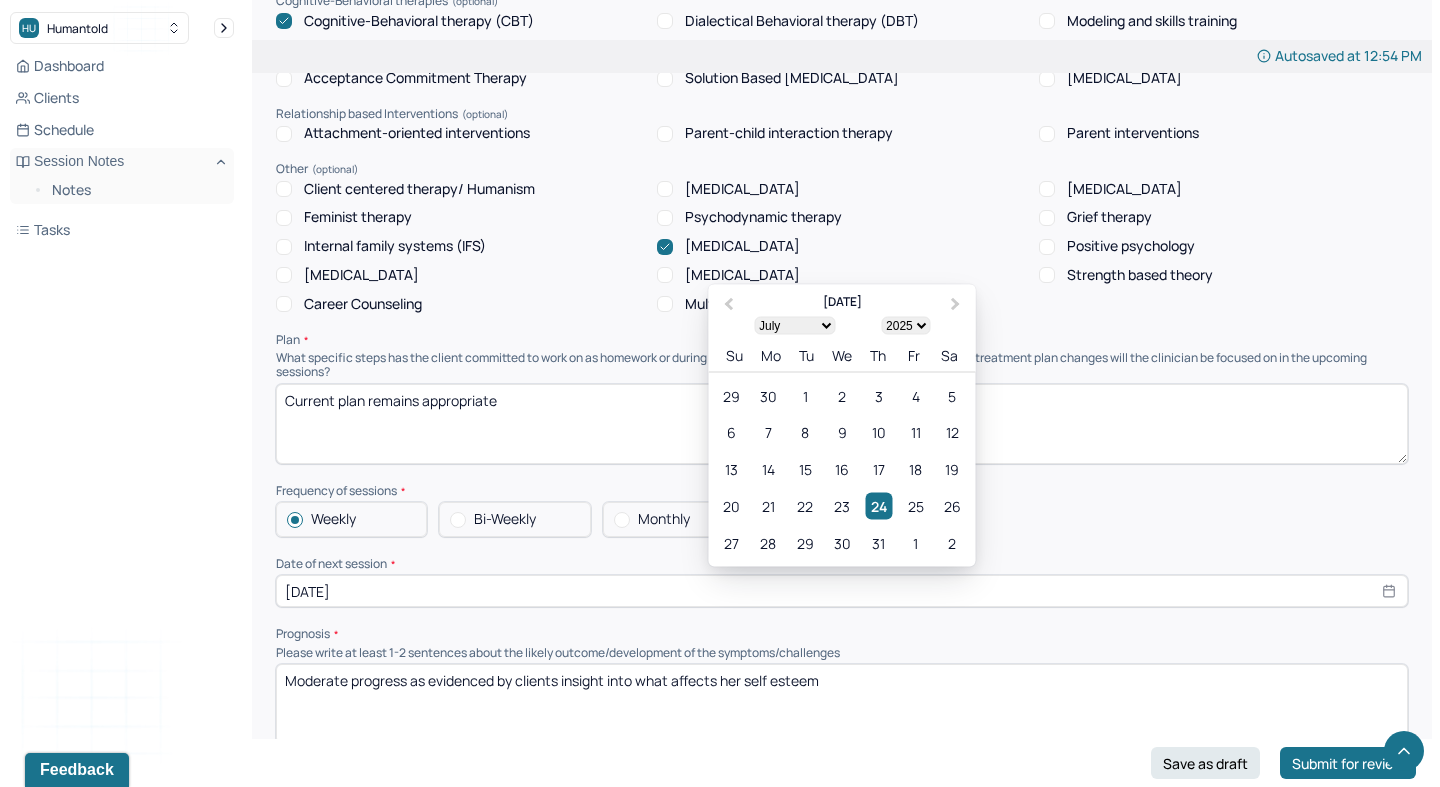 click on "[DATE]" at bounding box center [842, 591] 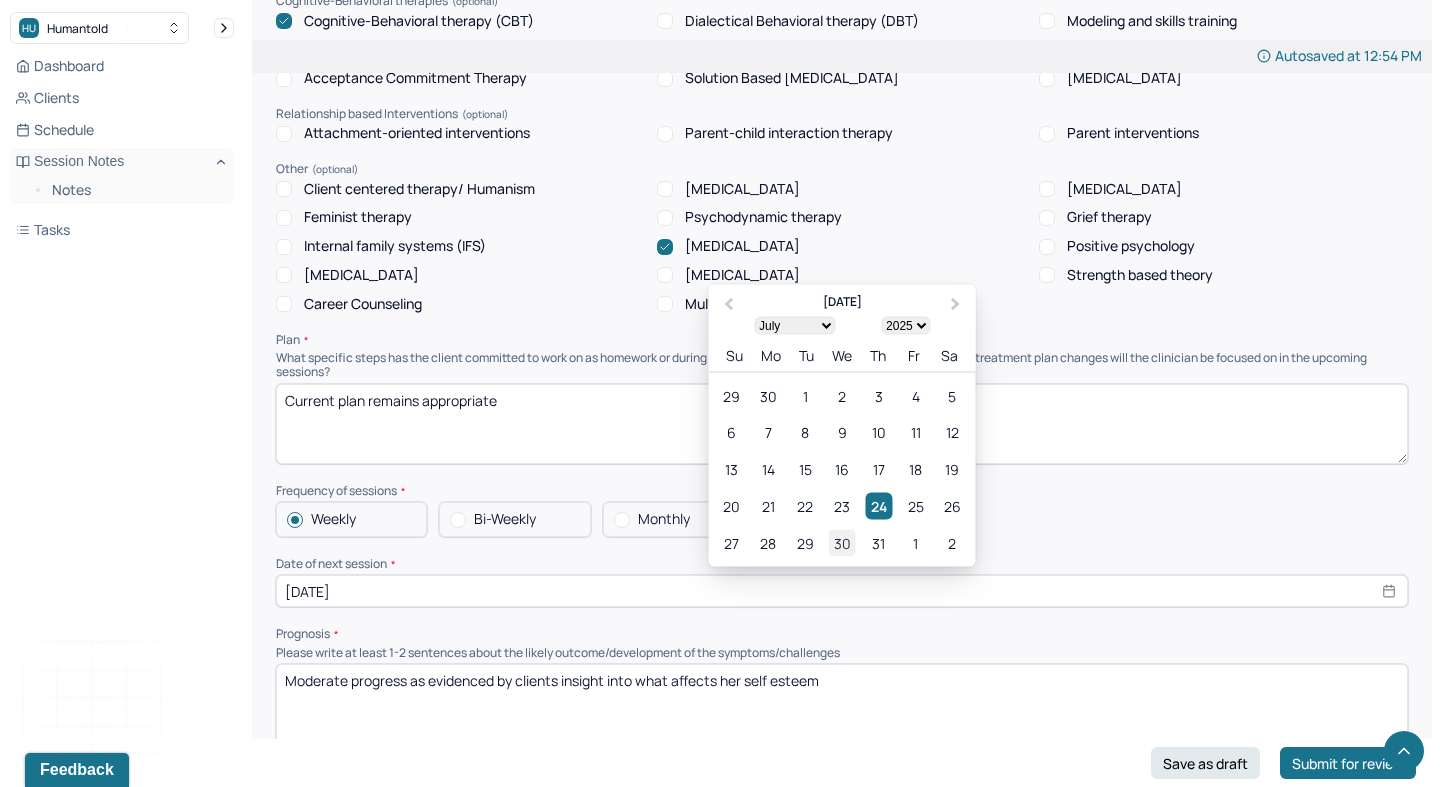 click on "30" at bounding box center (841, 543) 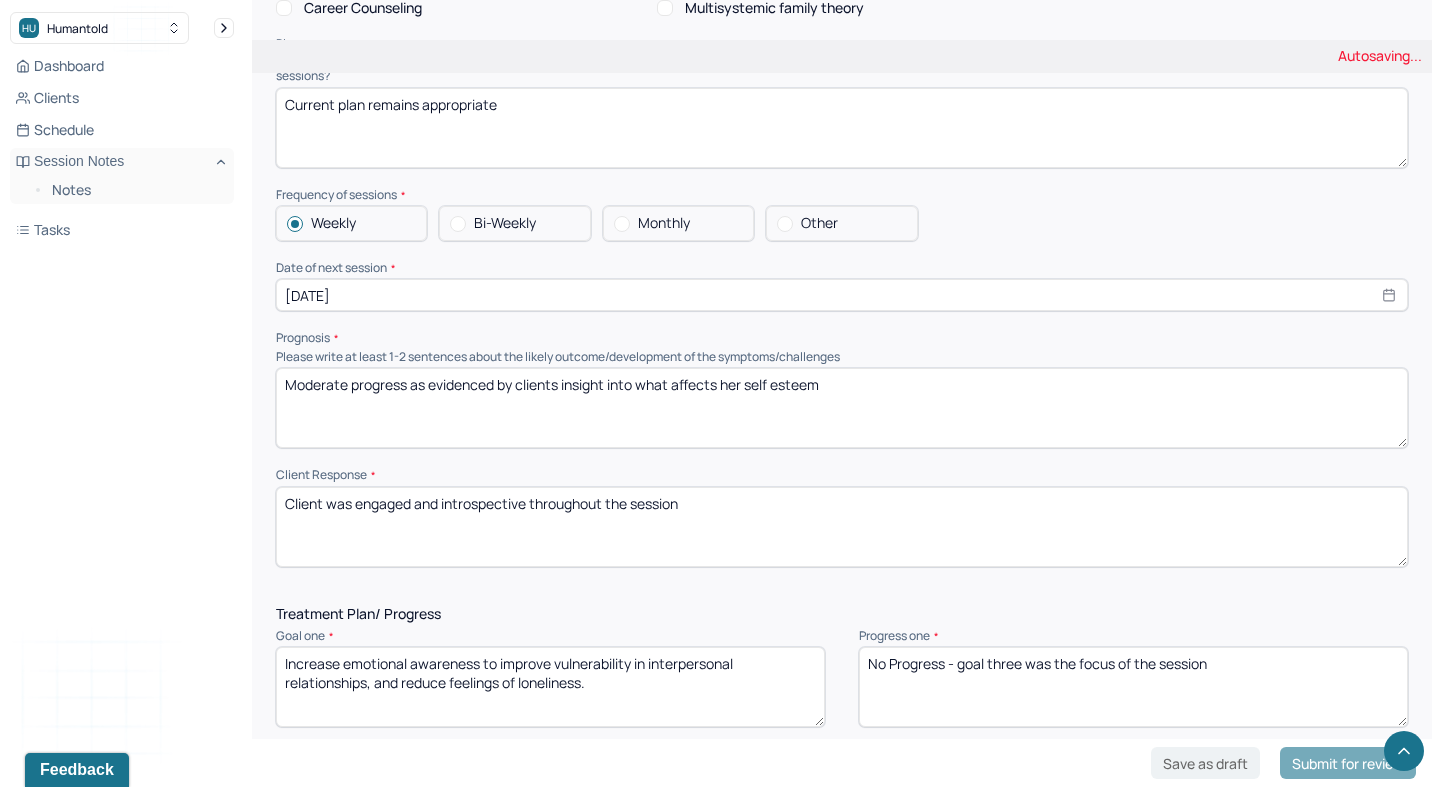 scroll, scrollTop: 2163, scrollLeft: 0, axis: vertical 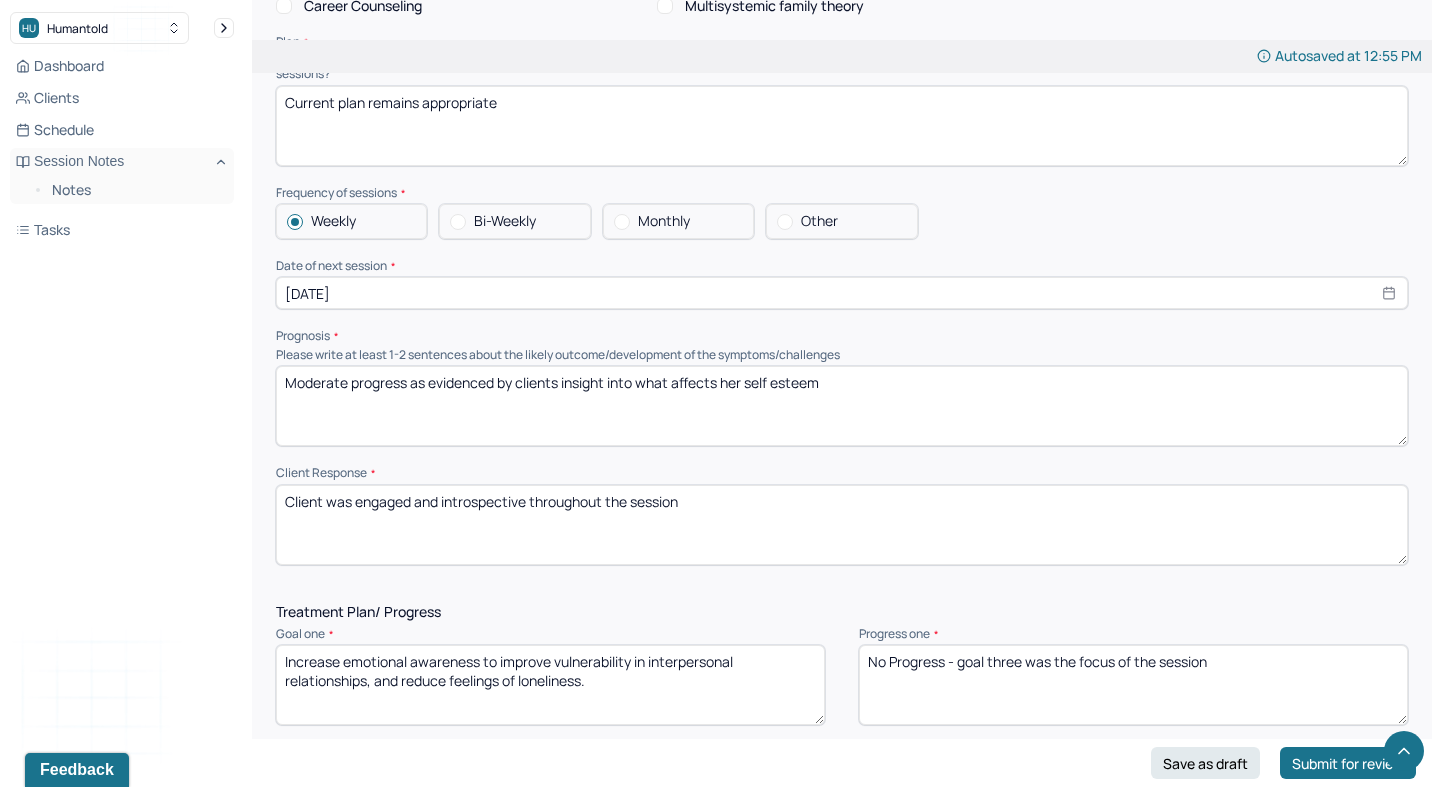 drag, startPoint x: 645, startPoint y: 318, endPoint x: 1104, endPoint y: 445, distance: 476.24573 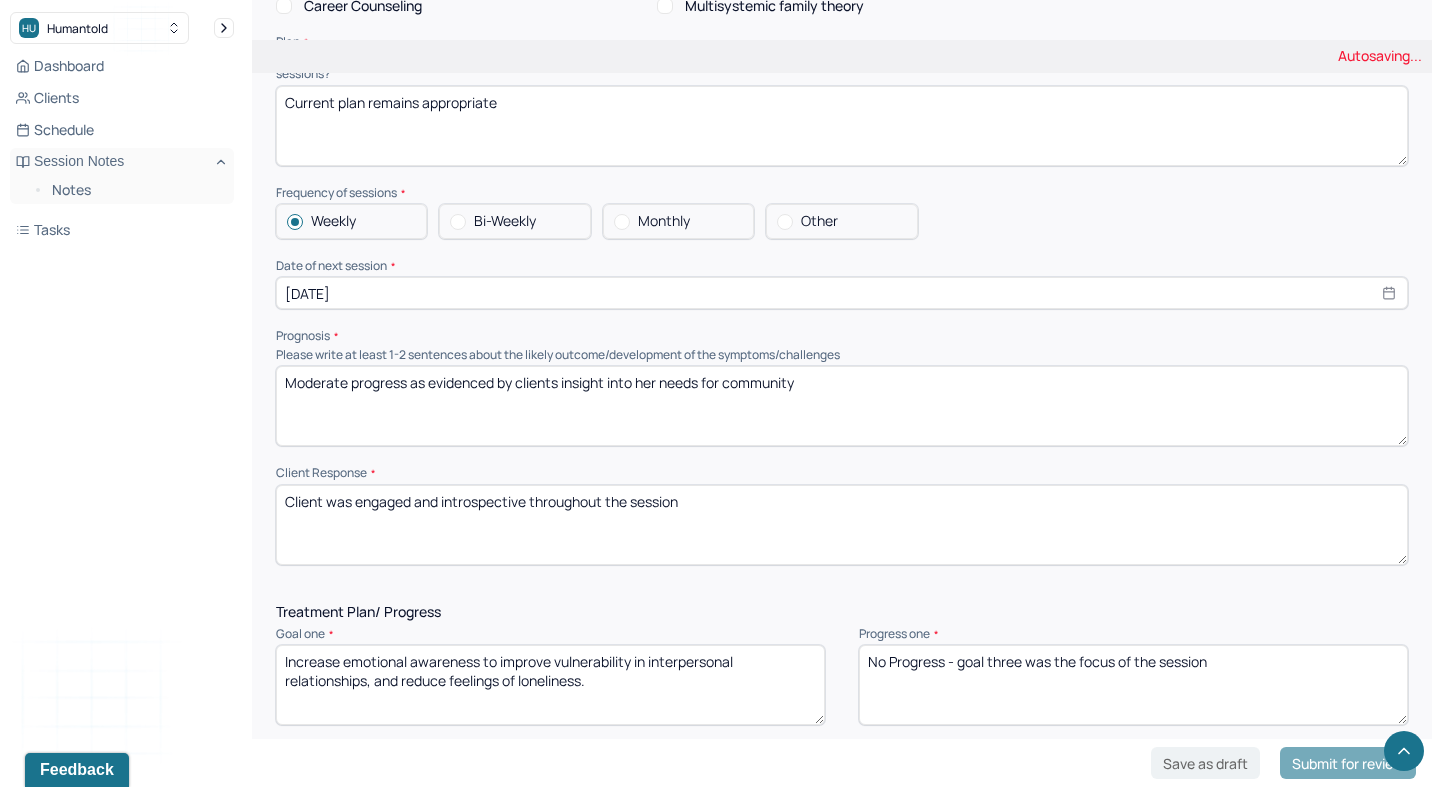 type on "Moderate progress as evidenced by clients insight into her needs for community" 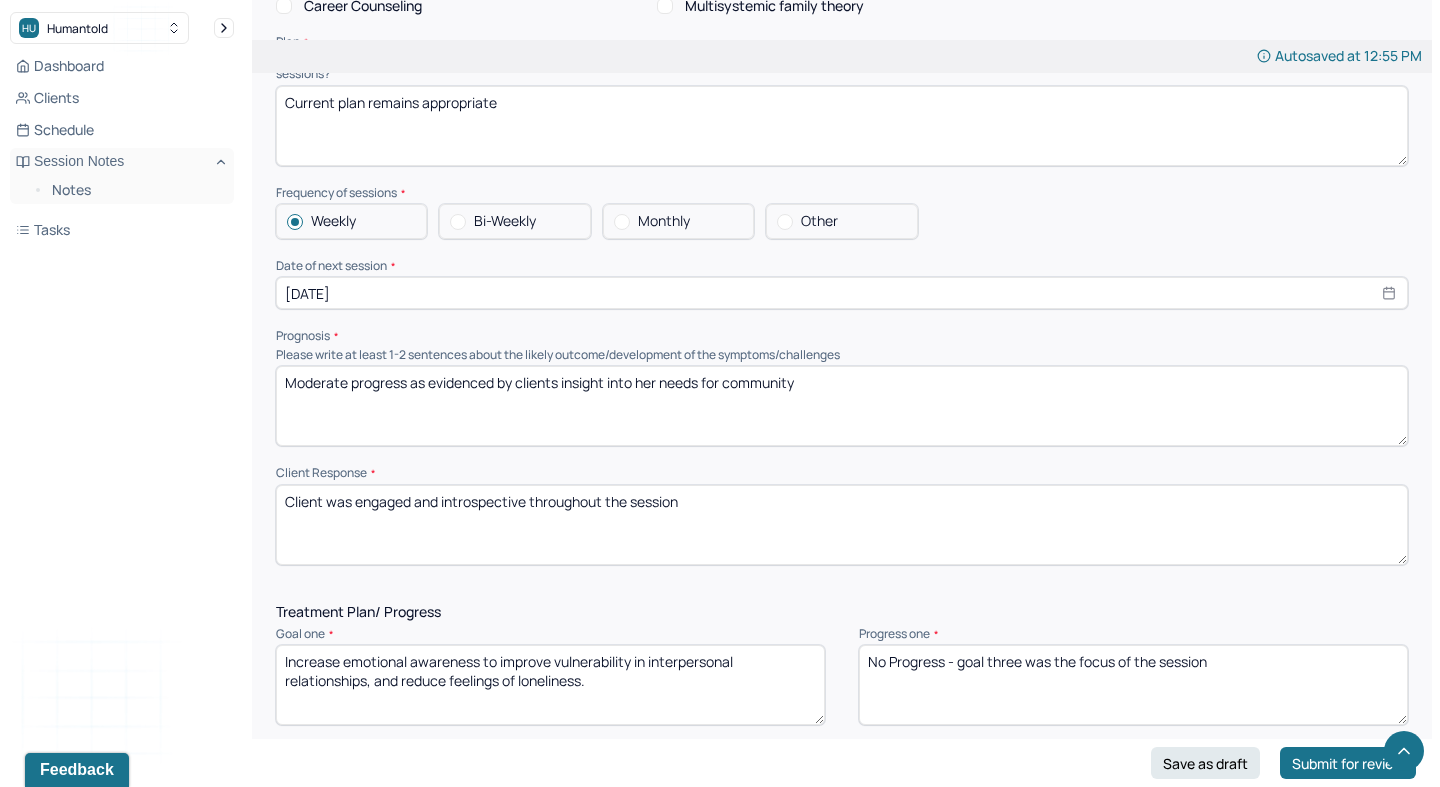 click on "Client was engaged and introspective throughout the session" at bounding box center (842, 525) 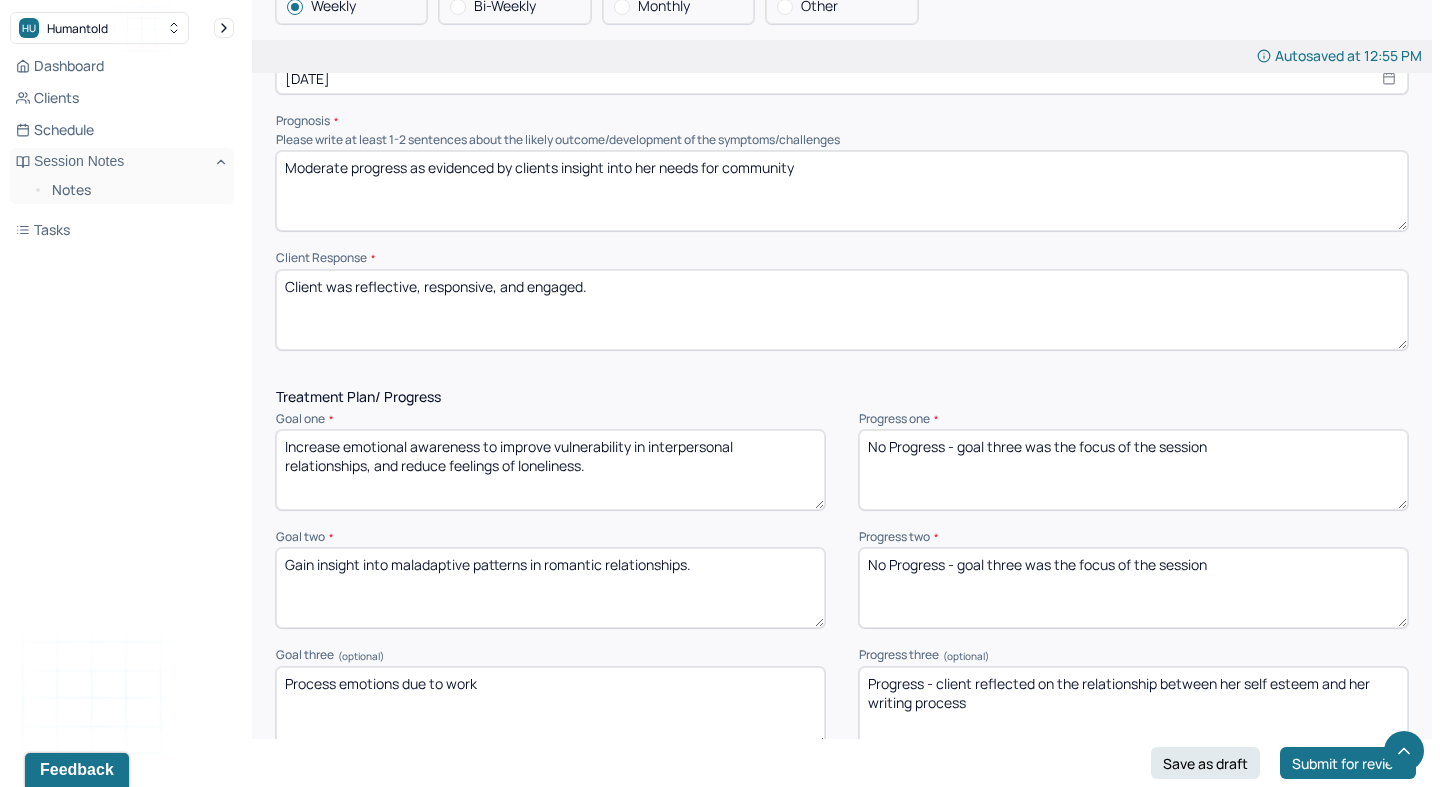 scroll, scrollTop: 2377, scrollLeft: 0, axis: vertical 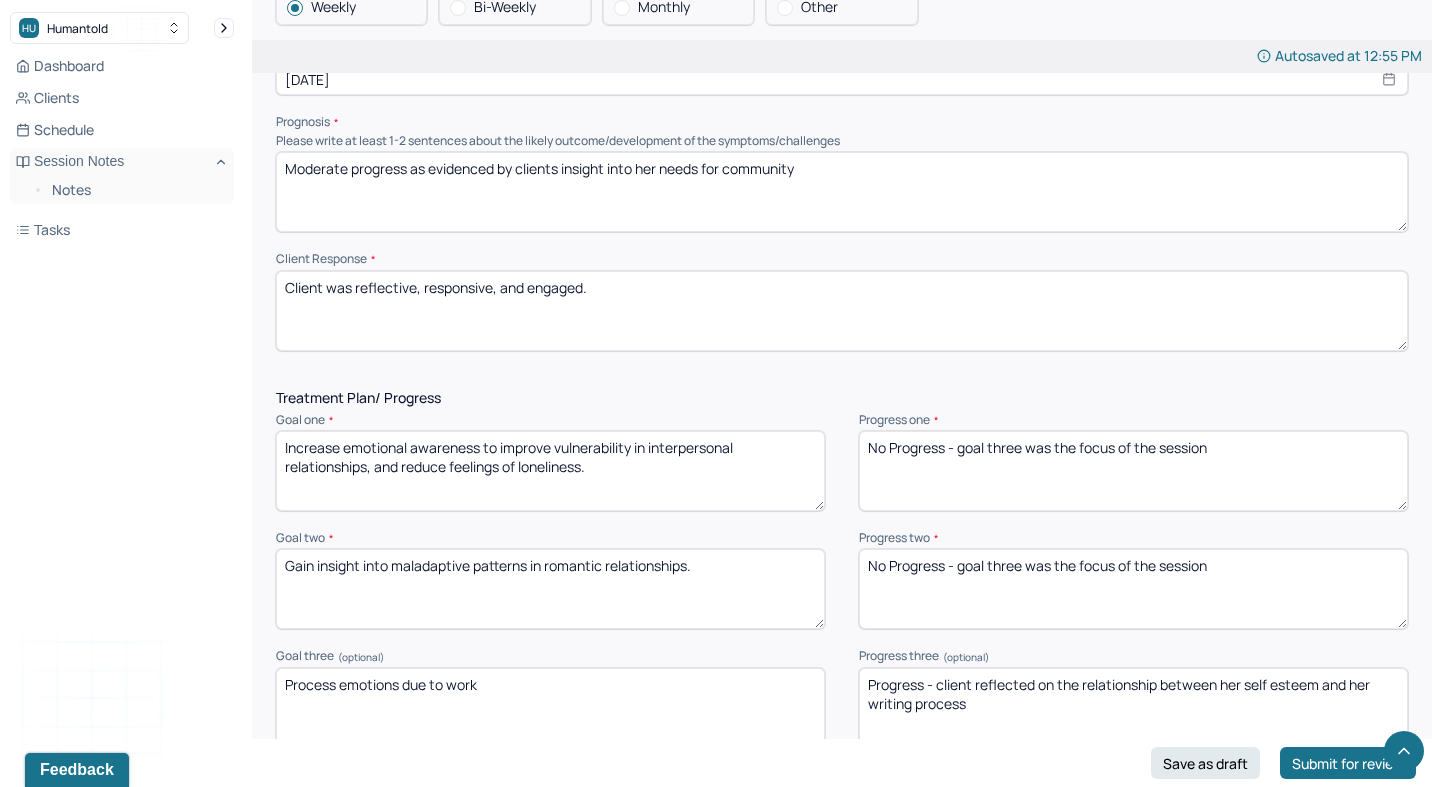 type on "Client was reflective, responsive, and engaged." 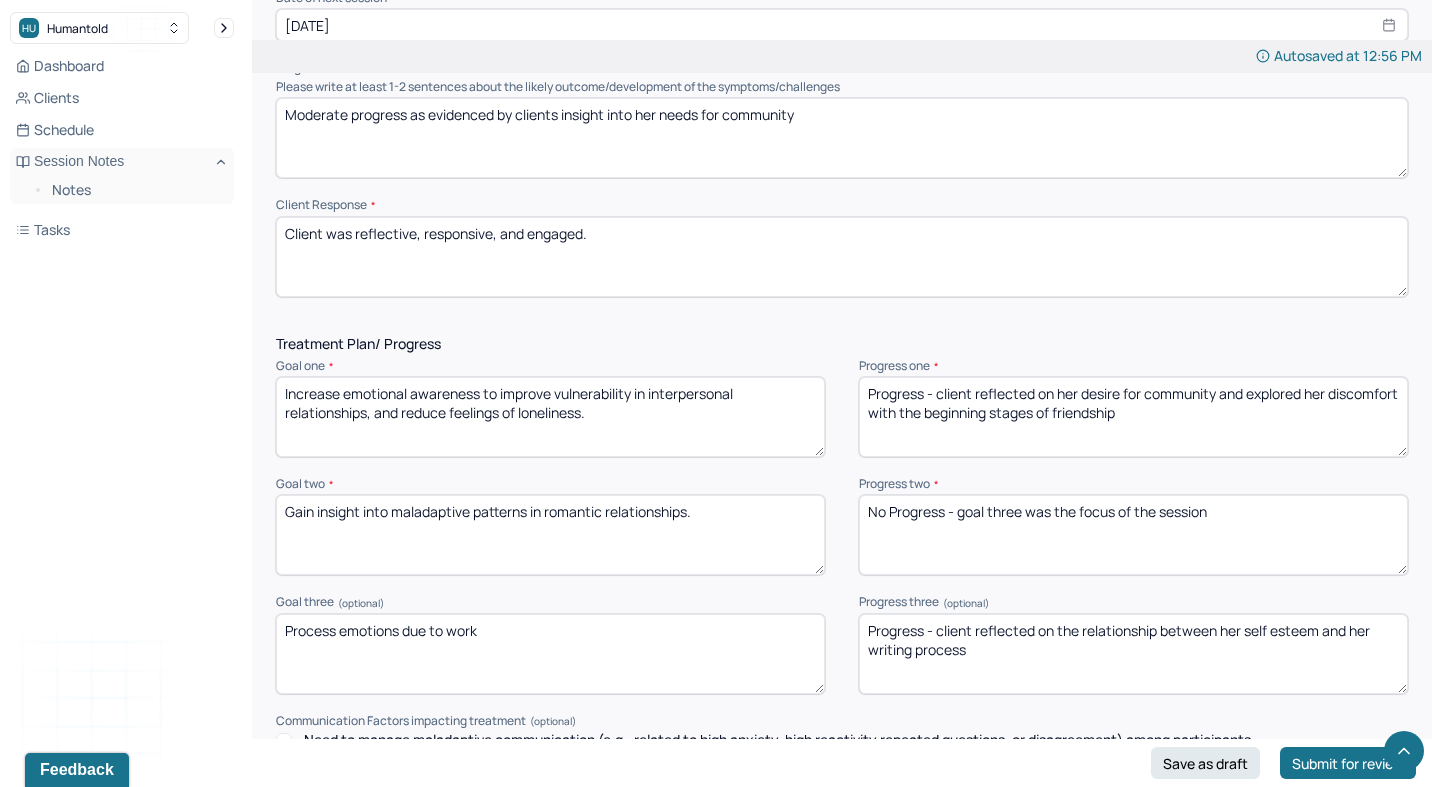 scroll, scrollTop: 2433, scrollLeft: 0, axis: vertical 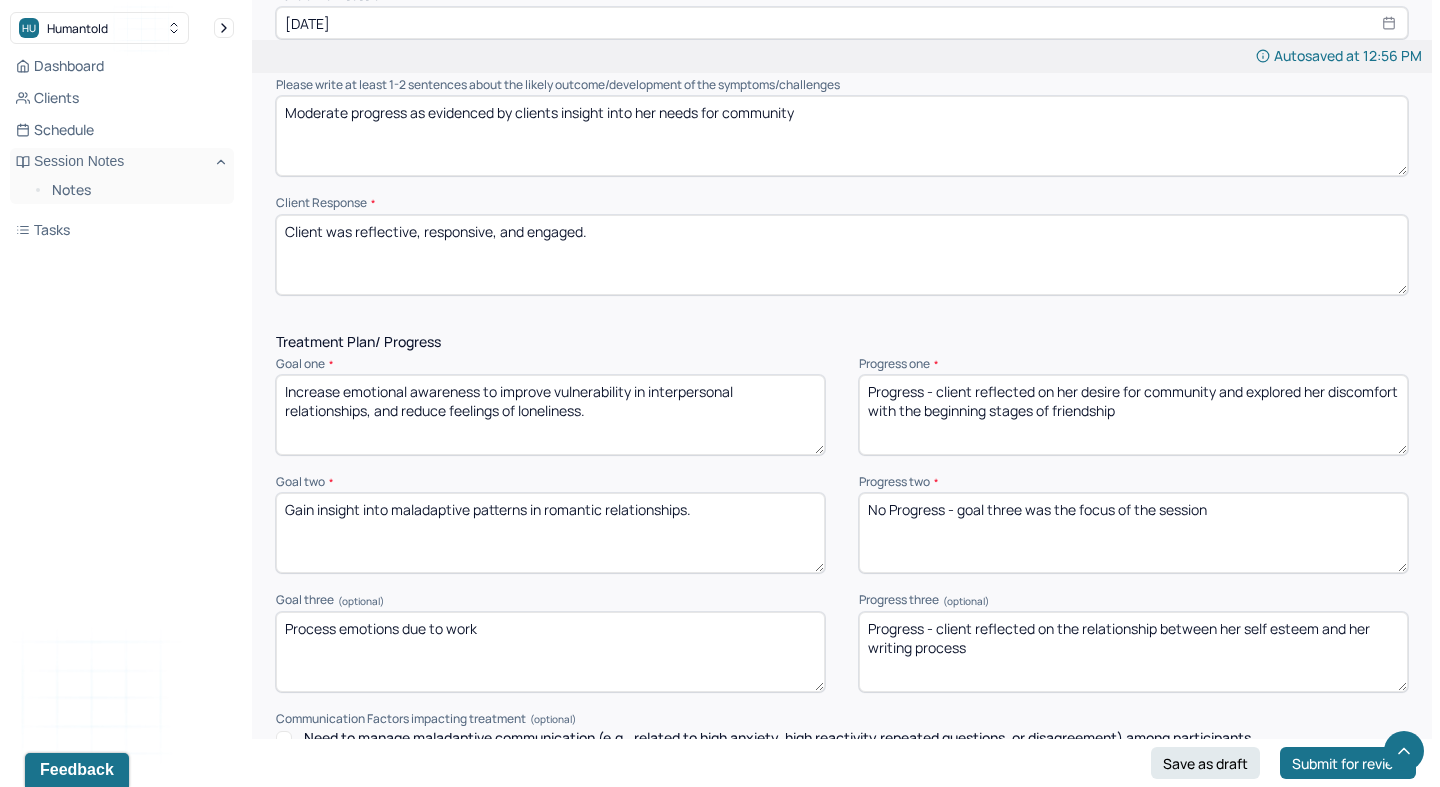 type on "Progress - client reflected on her desire for community and explored her discomfort with the beginning stages of friendship" 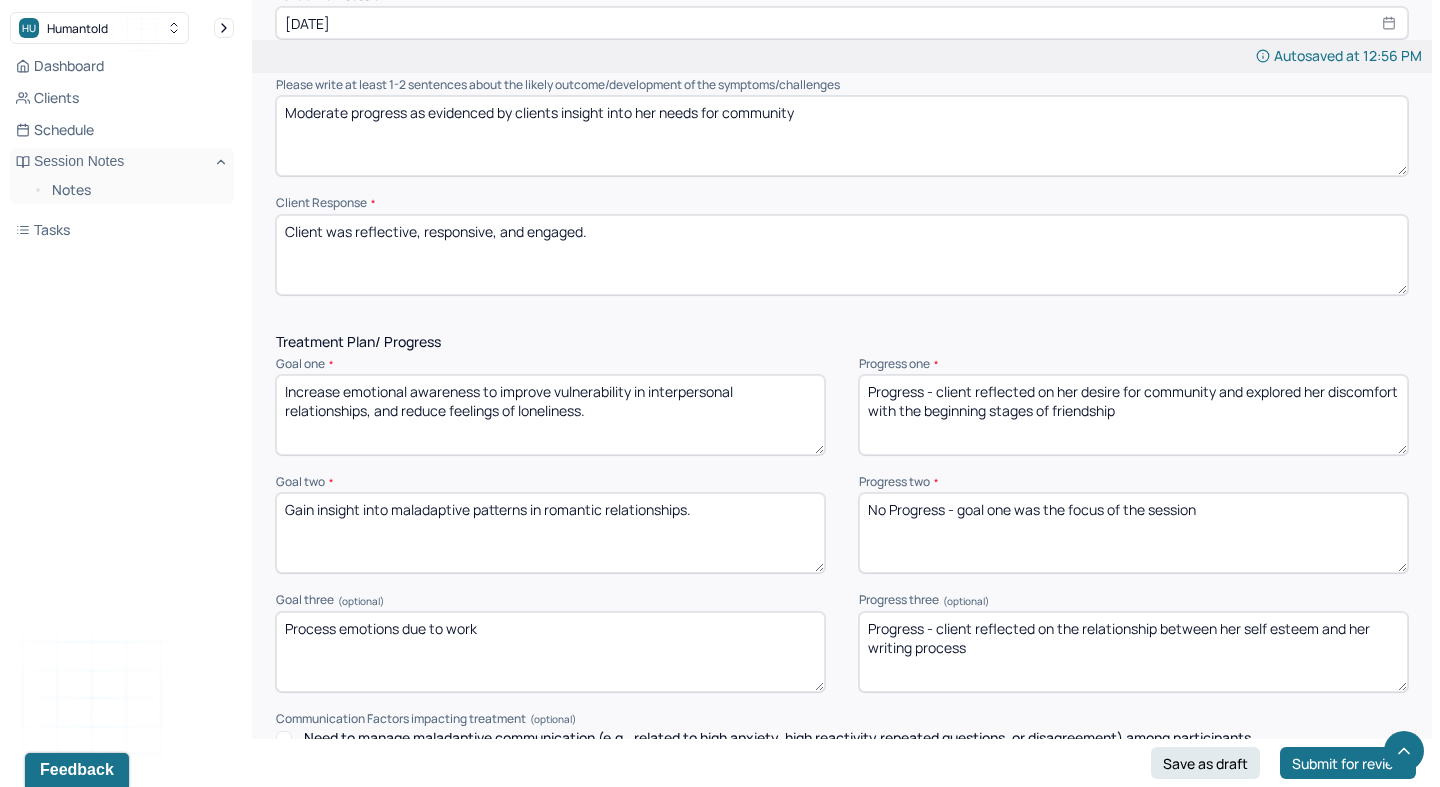 click on "No Progress - goal three was the focus of the session" at bounding box center (1133, 533) 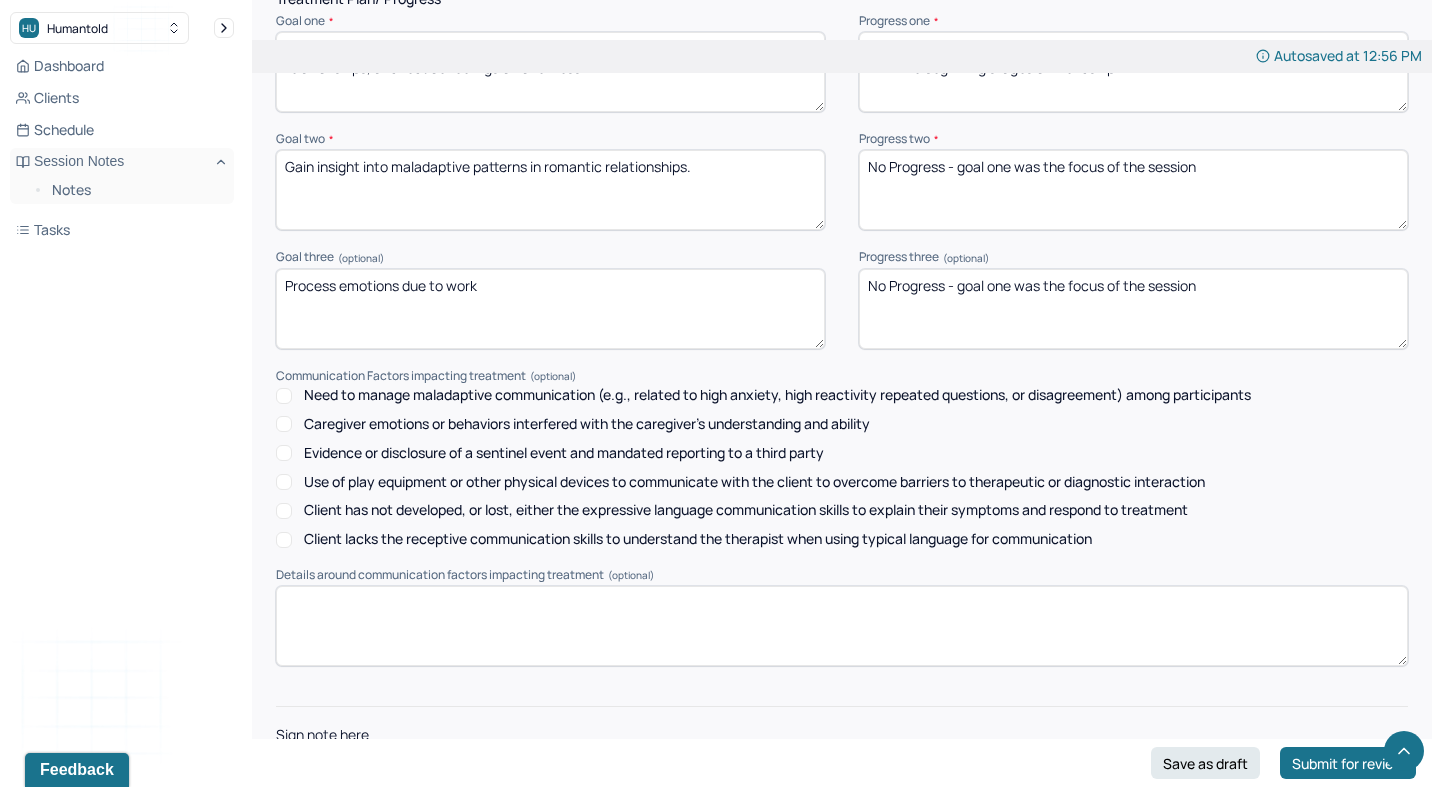scroll, scrollTop: 2808, scrollLeft: 0, axis: vertical 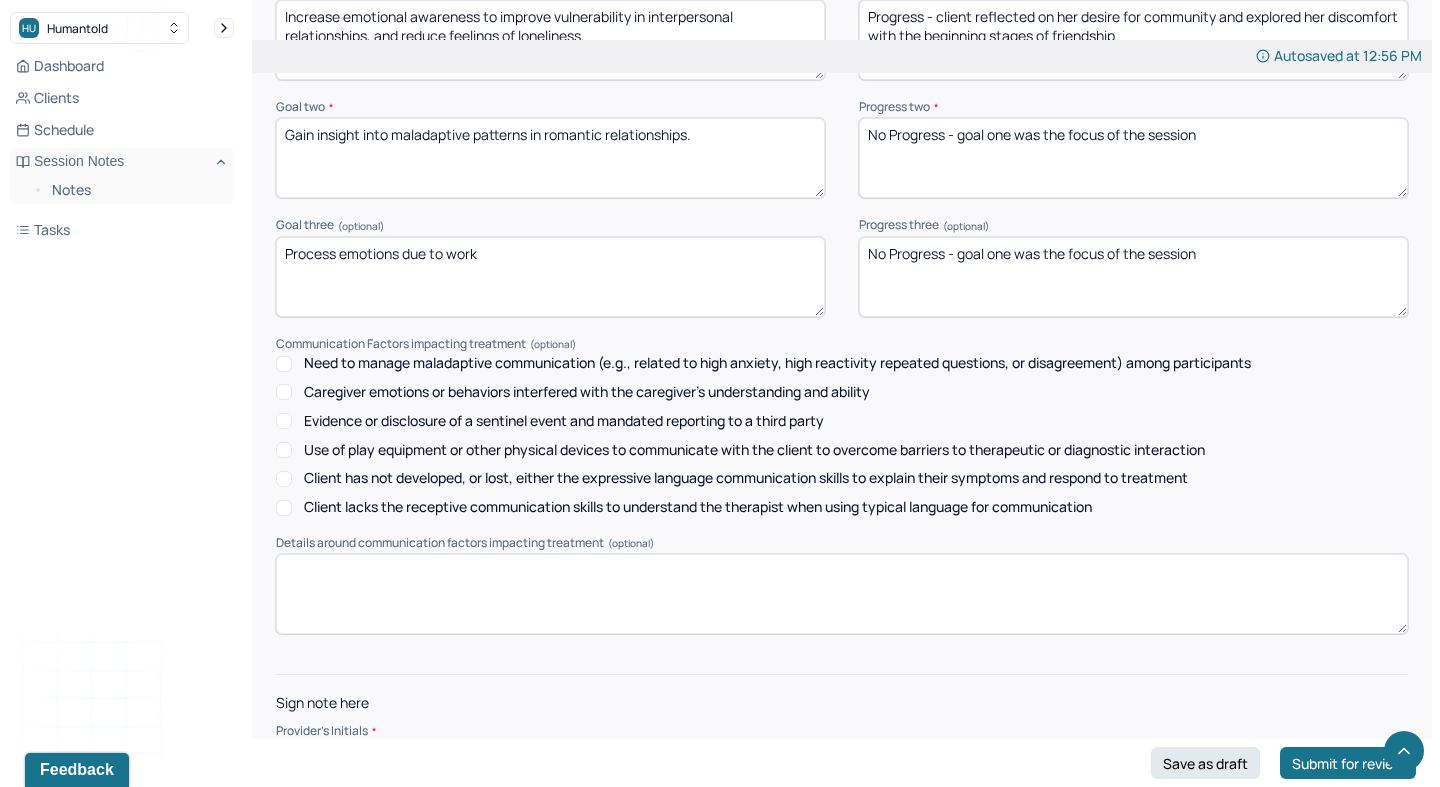 type on "No Progress - goal one was the focus of the session" 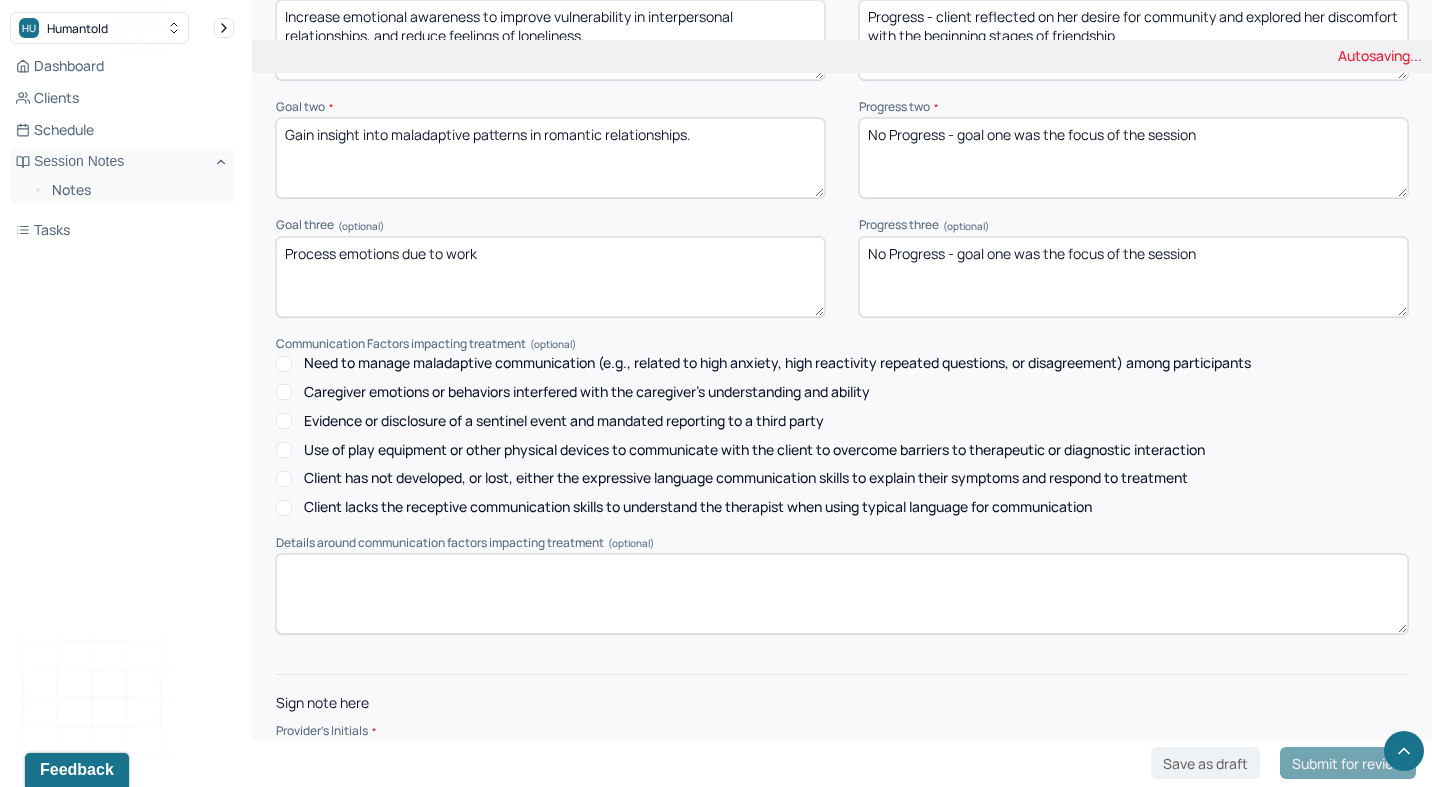 type on "MD" 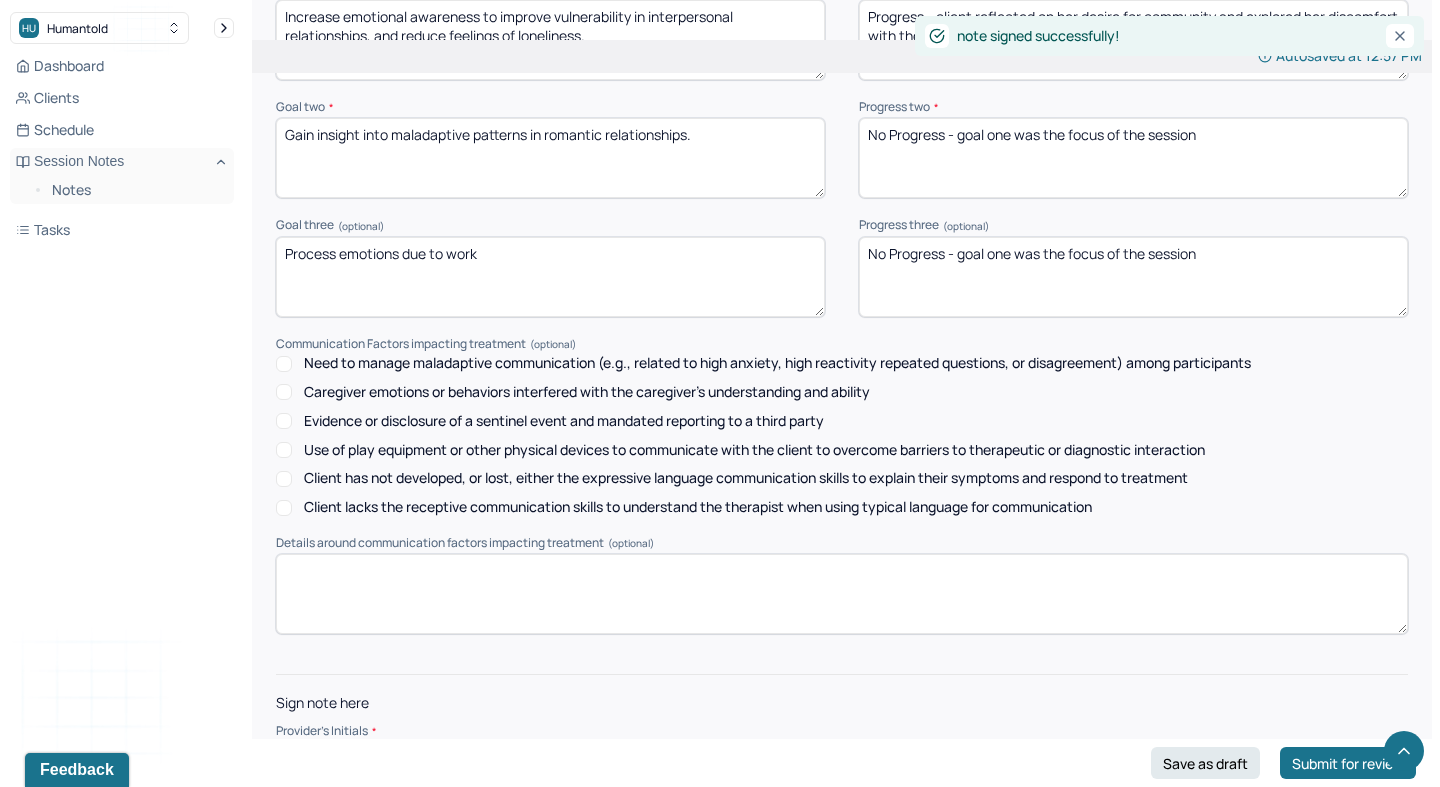 scroll, scrollTop: 0, scrollLeft: 0, axis: both 